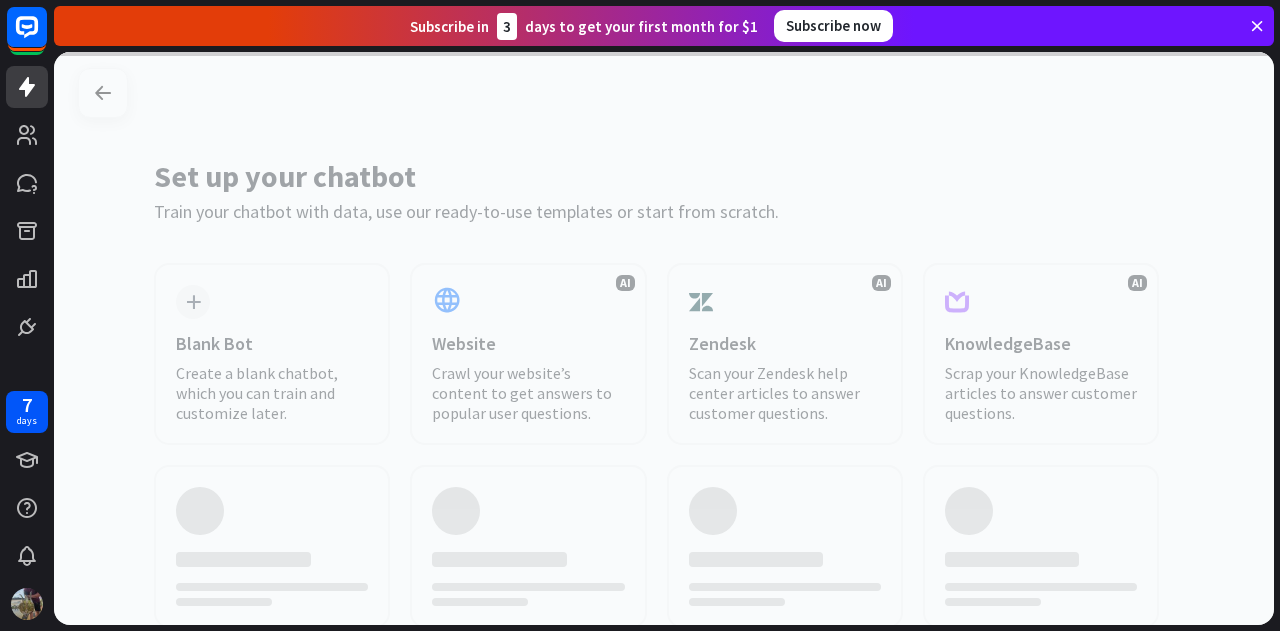 scroll, scrollTop: 0, scrollLeft: 0, axis: both 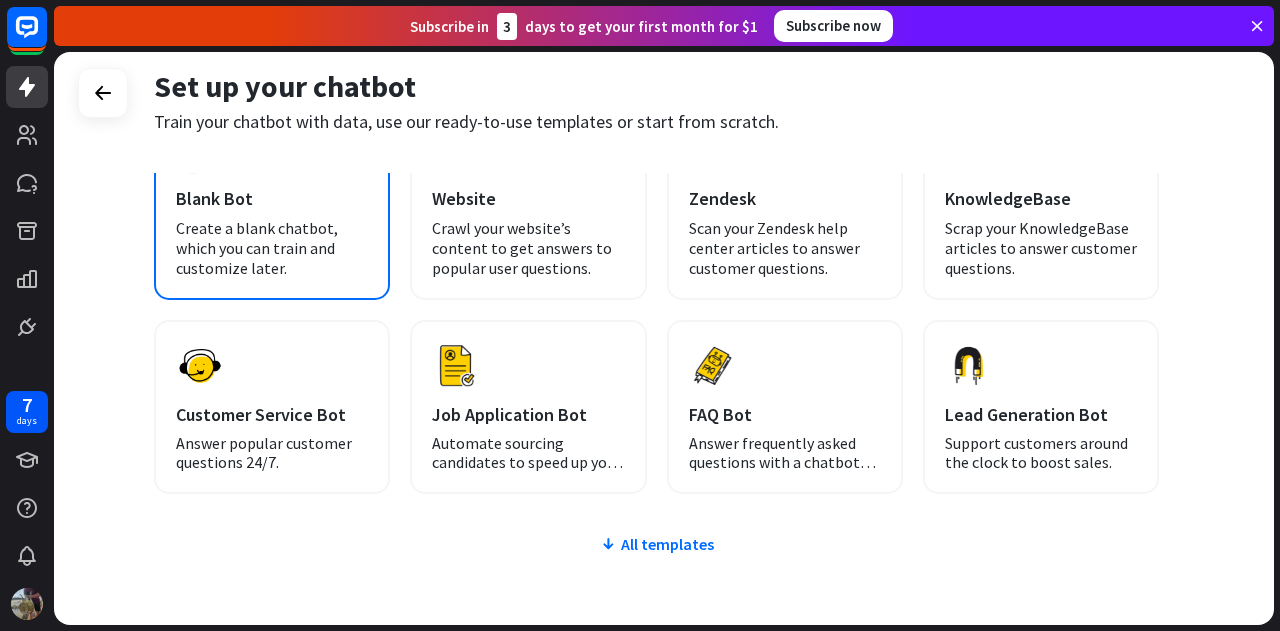click on "Create a blank chatbot, which you can train and
customize later." at bounding box center [272, 248] 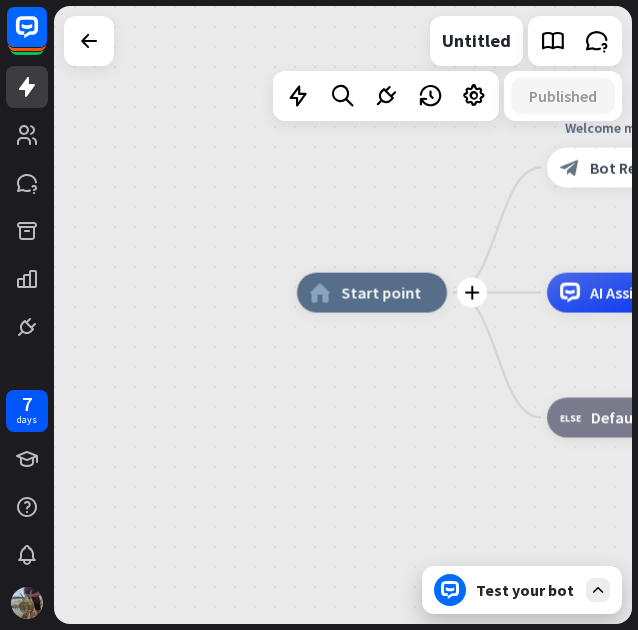 drag, startPoint x: 636, startPoint y: 149, endPoint x: 644, endPoint y: 349, distance: 200.15994 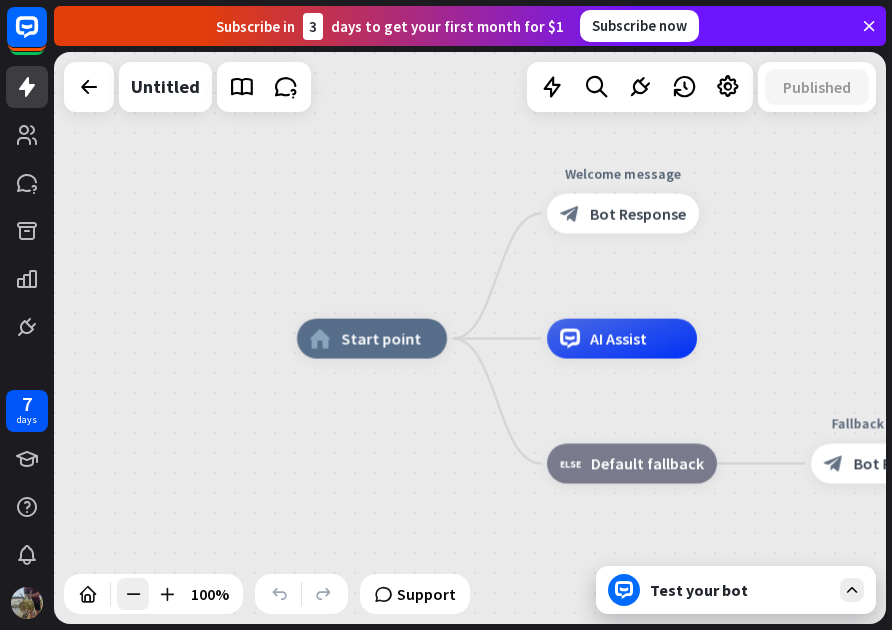 click at bounding box center [133, 594] 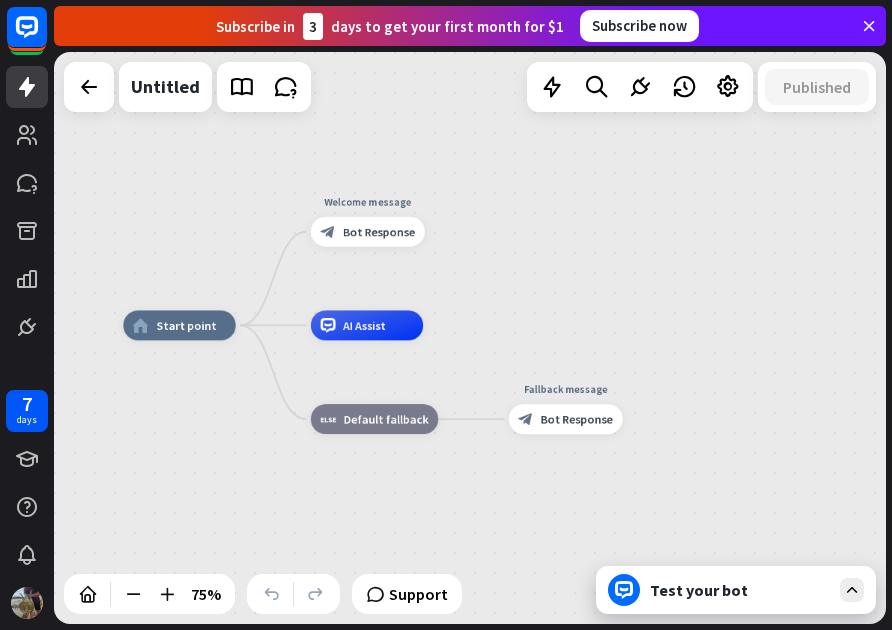 drag, startPoint x: 511, startPoint y: 501, endPoint x: 294, endPoint y: 488, distance: 217.38905 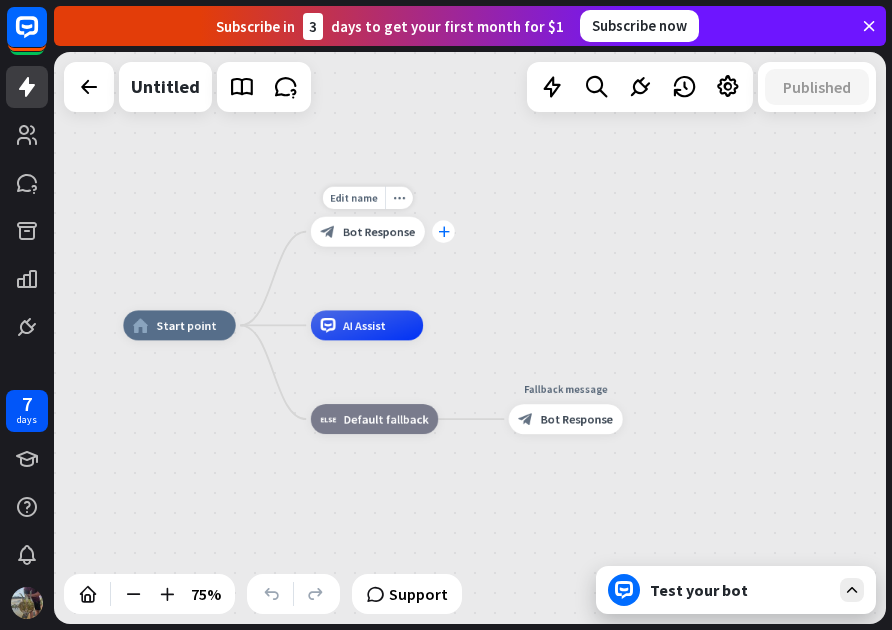 click on "plus" at bounding box center [443, 231] 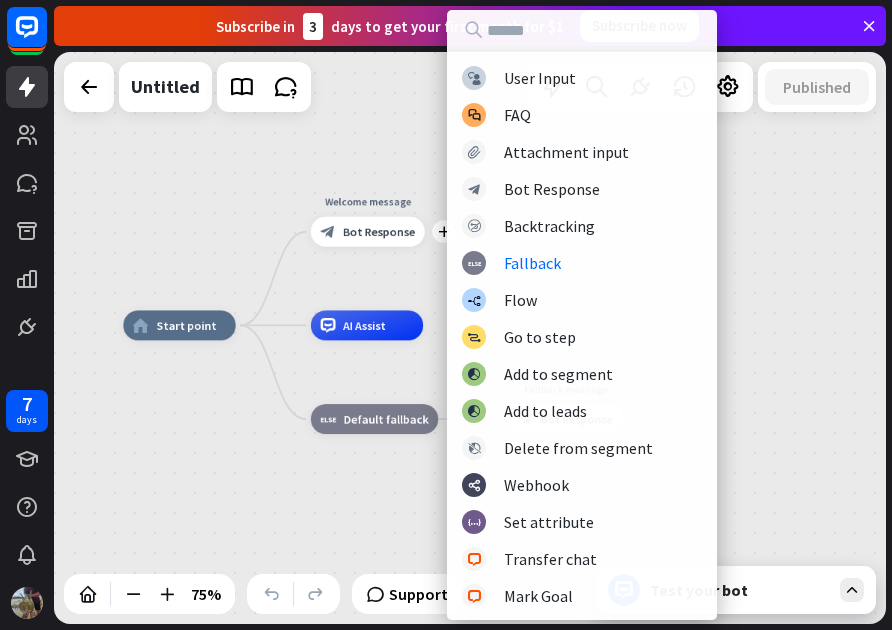 click on "home_2   Start point               plus   Welcome message   block_bot_response   Bot Response                     AI Assist                   block_fallback   Default fallback                 Fallback message   block_bot_response   Bot Response" at bounding box center (470, 338) 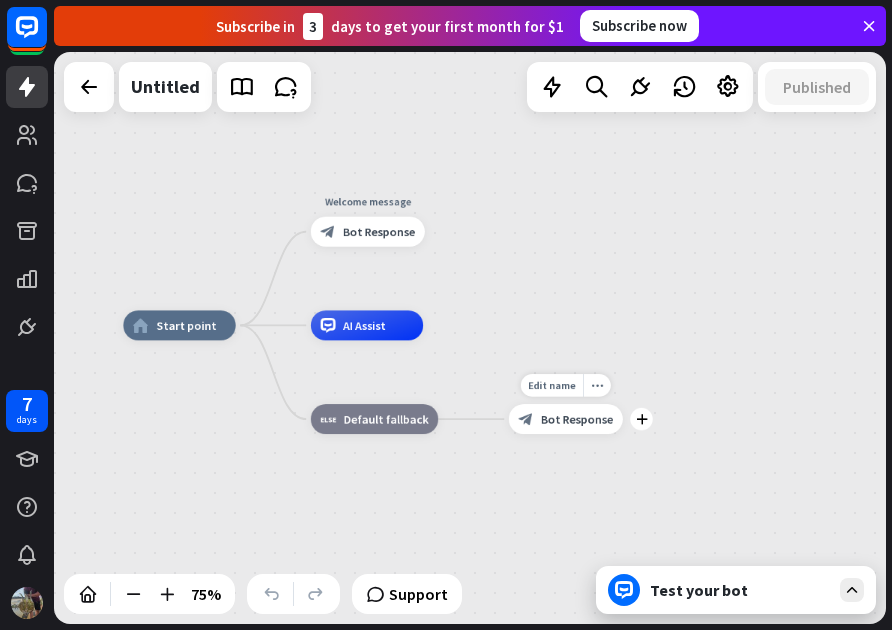 click on "Bot Response" at bounding box center [577, 419] 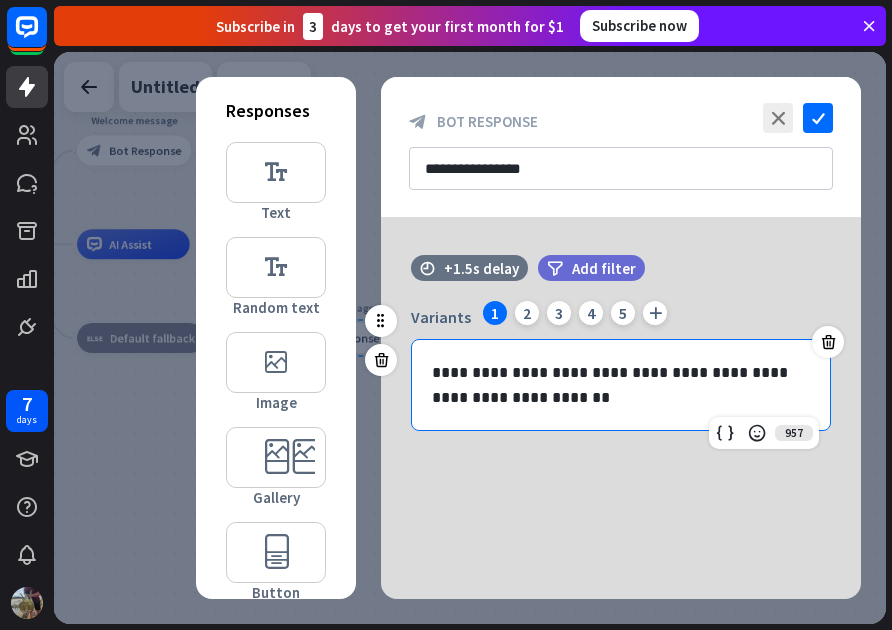 drag, startPoint x: 552, startPoint y: 418, endPoint x: 552, endPoint y: 400, distance: 18 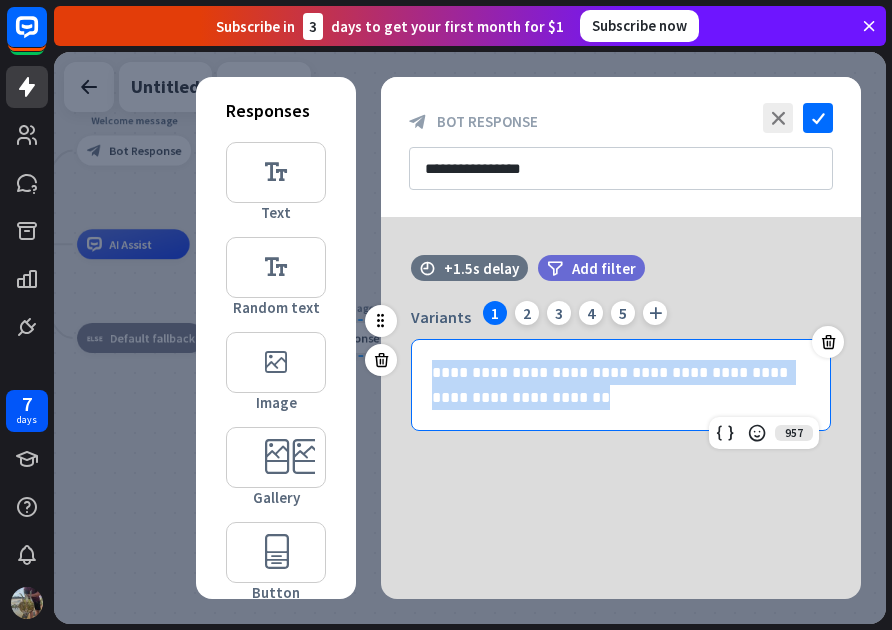 drag, startPoint x: 552, startPoint y: 400, endPoint x: 407, endPoint y: 361, distance: 150.15326 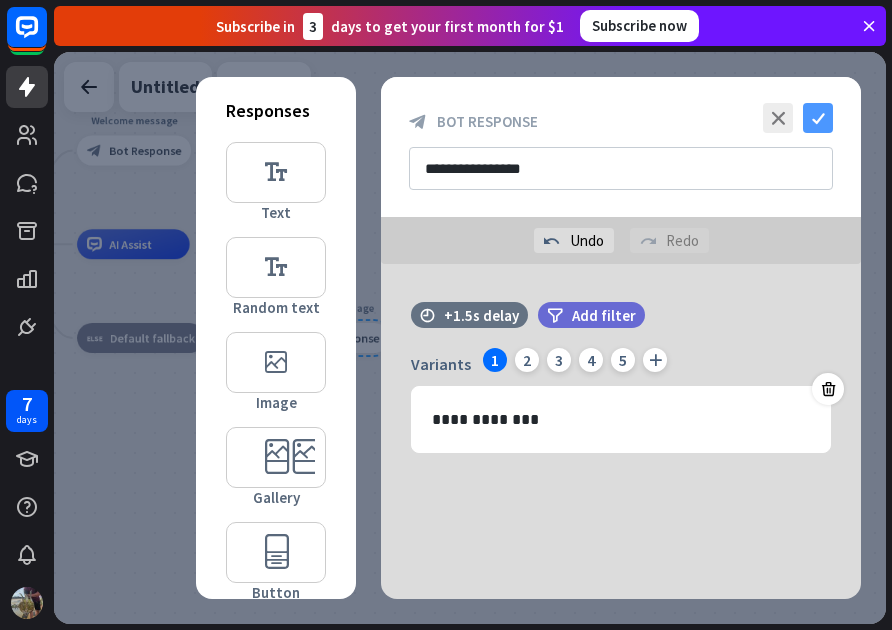 click on "check" at bounding box center (818, 118) 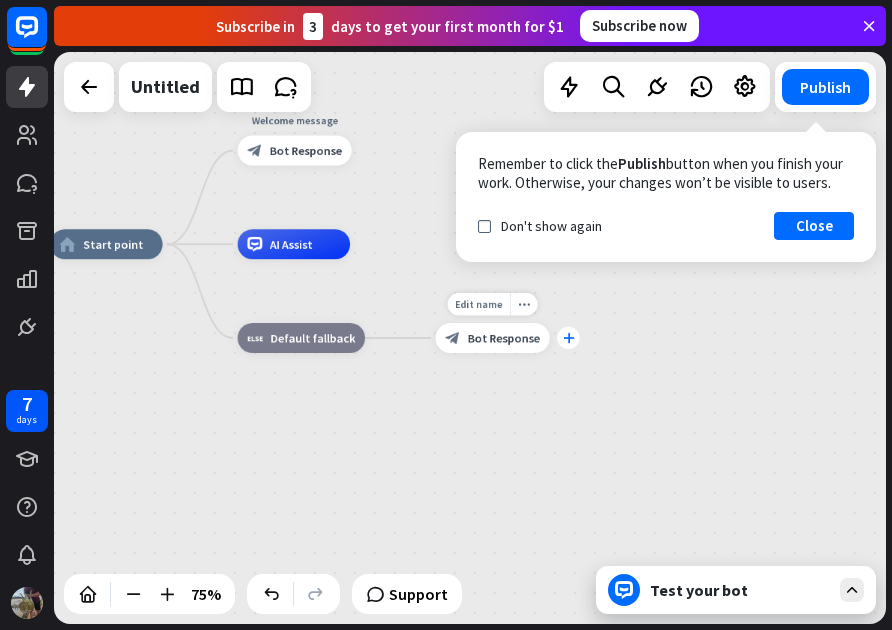 click on "plus" at bounding box center [568, 338] 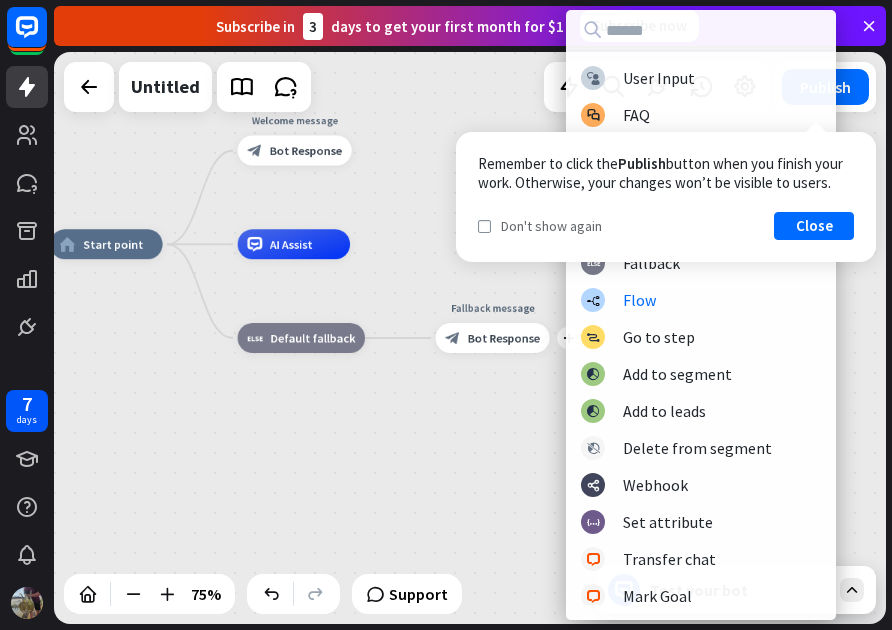click on "check   Don't show again" at bounding box center [540, 226] 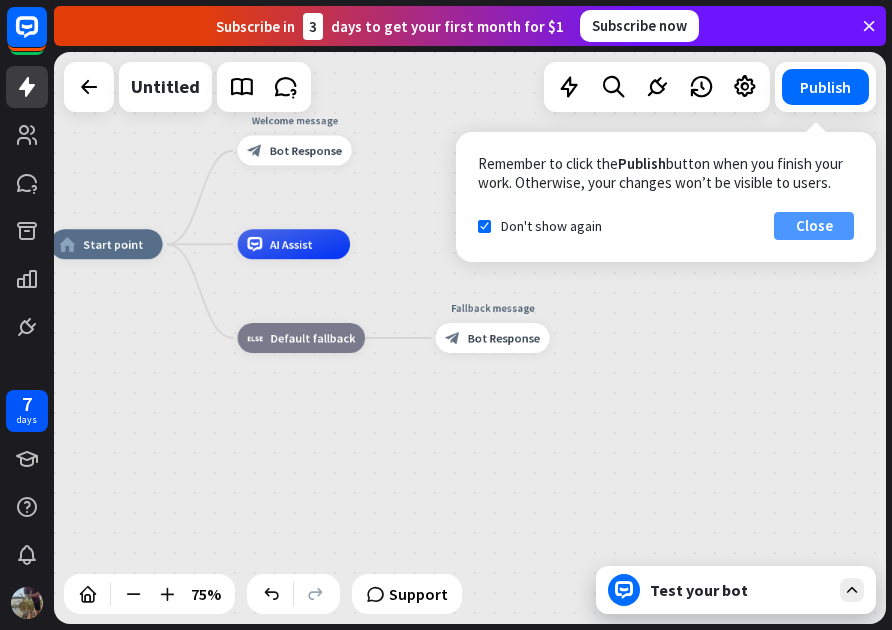 click on "Close" at bounding box center [814, 226] 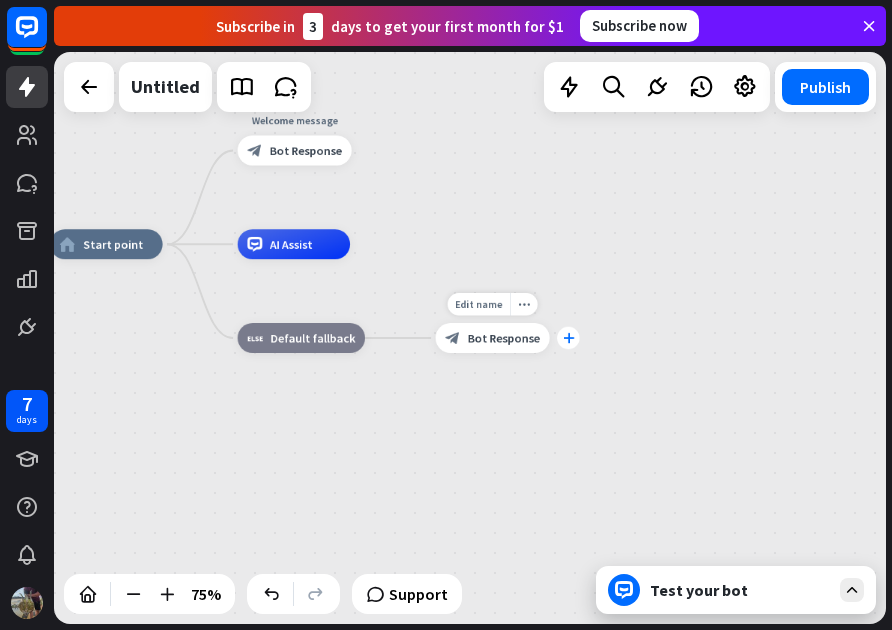 click on "plus" at bounding box center (568, 338) 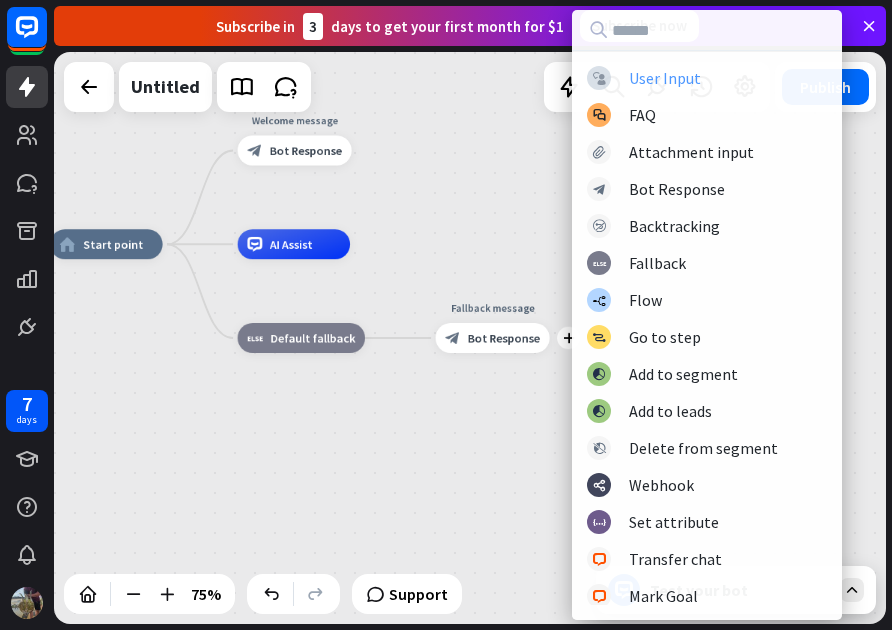 click on "User Input" at bounding box center (665, 78) 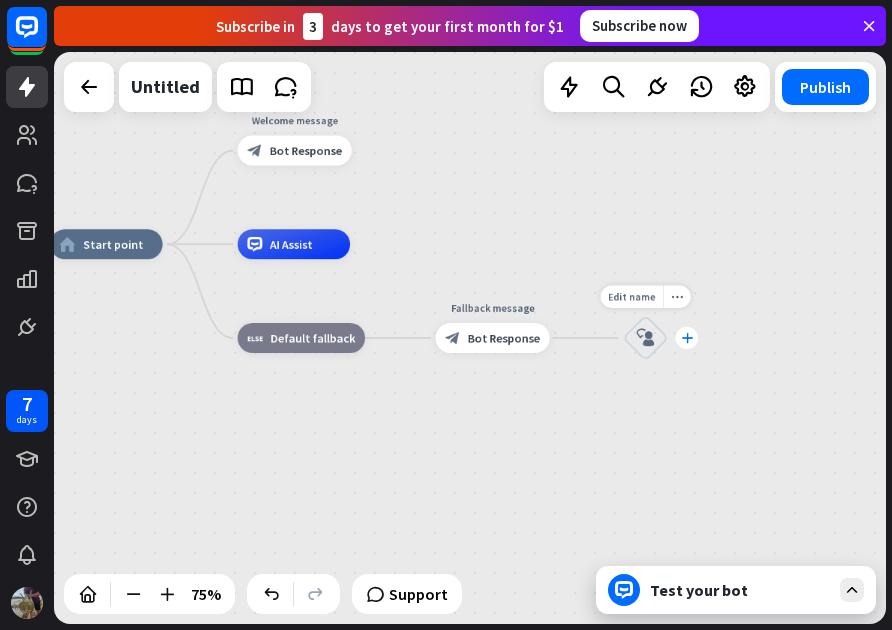 click on "plus" at bounding box center (687, 338) 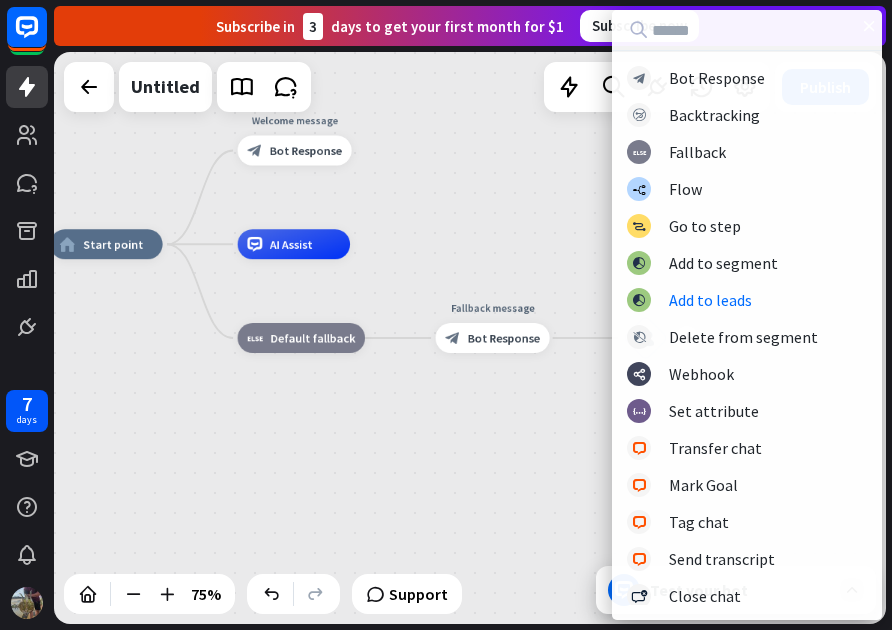 click on "home_2   Start point                 Welcome message   block_bot_response   Bot Response                     AI Assist                   block_fallback   Default fallback                 Fallback message   block_bot_response   Bot Response               plus     block_user_input" at bounding box center [470, 338] 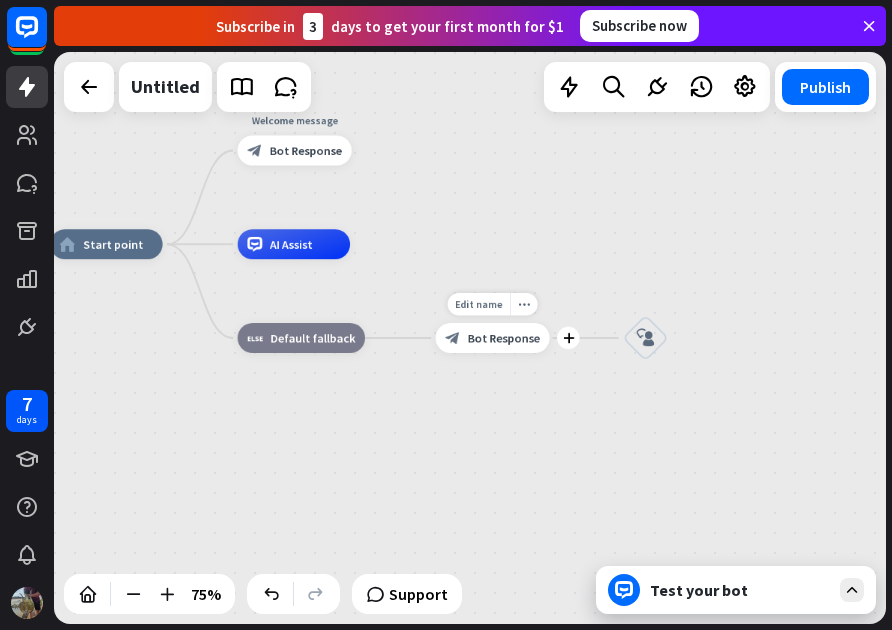 click on "block_bot_response   Bot Response" at bounding box center (493, 338) 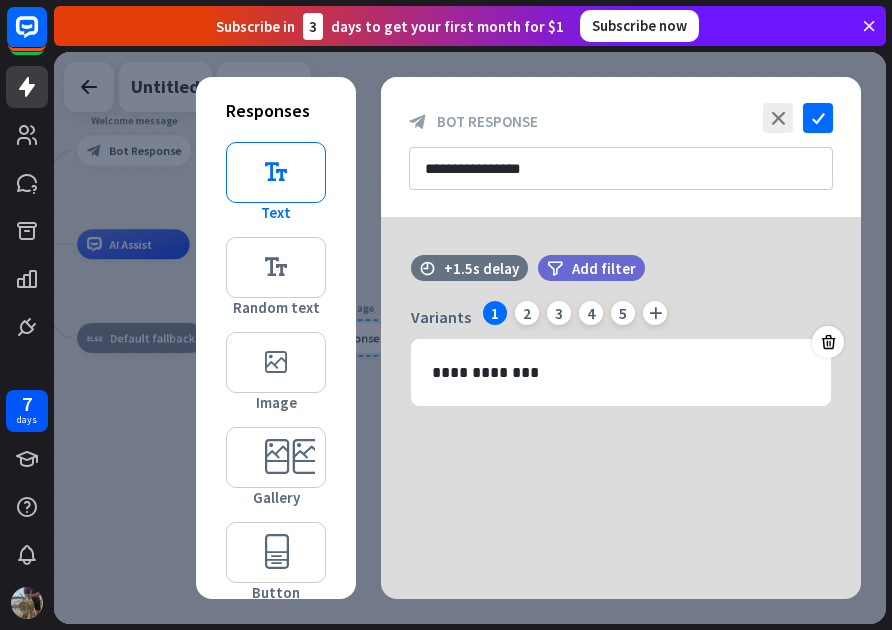 click on "editor_text" at bounding box center (276, 172) 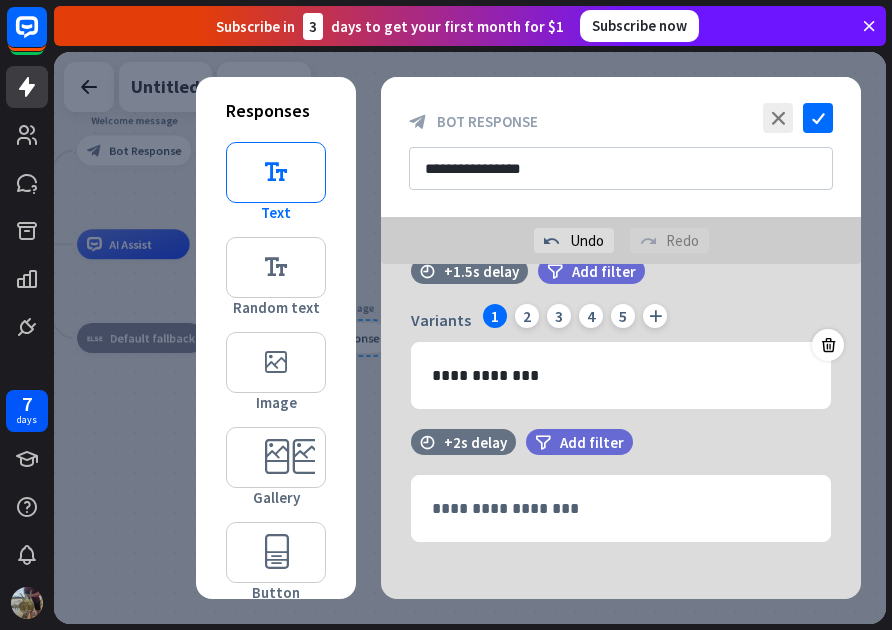 scroll, scrollTop: 55, scrollLeft: 0, axis: vertical 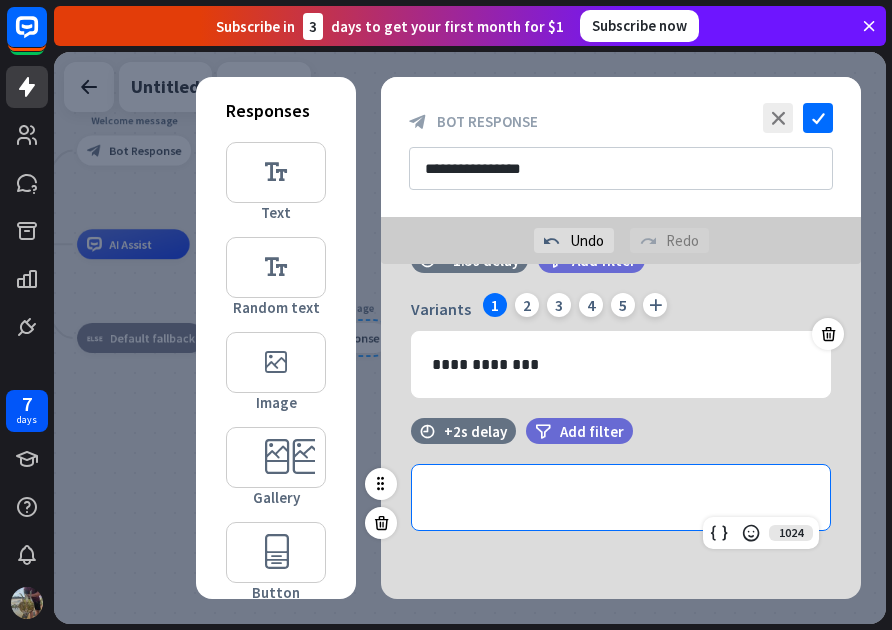 click on "**********" at bounding box center [621, 497] 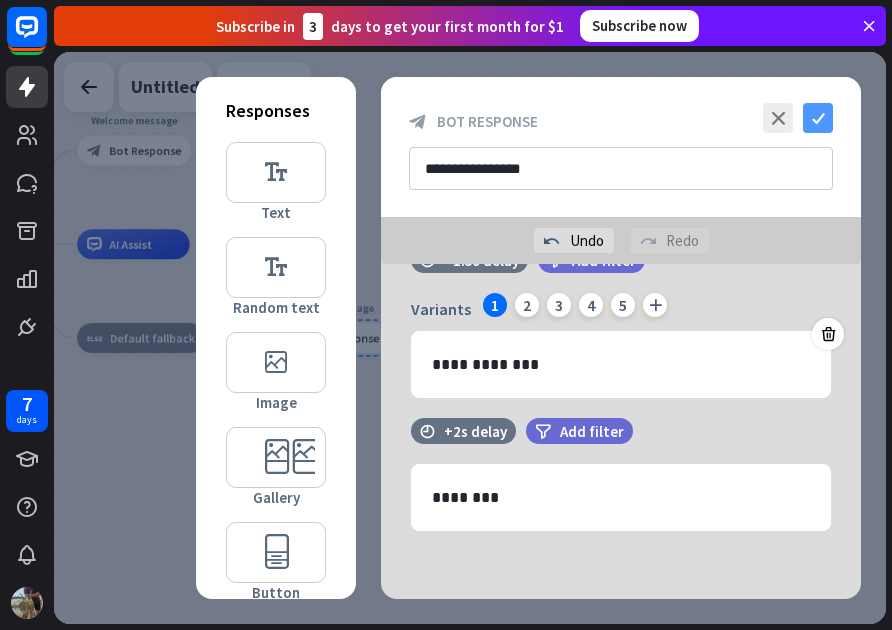 click on "check" at bounding box center (818, 118) 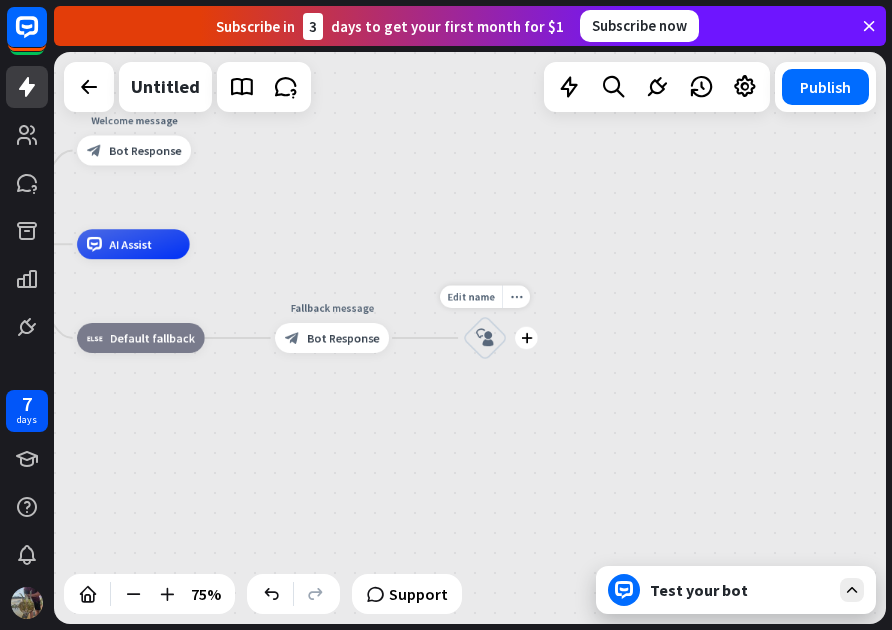 click on "block_user_input" at bounding box center [485, 338] 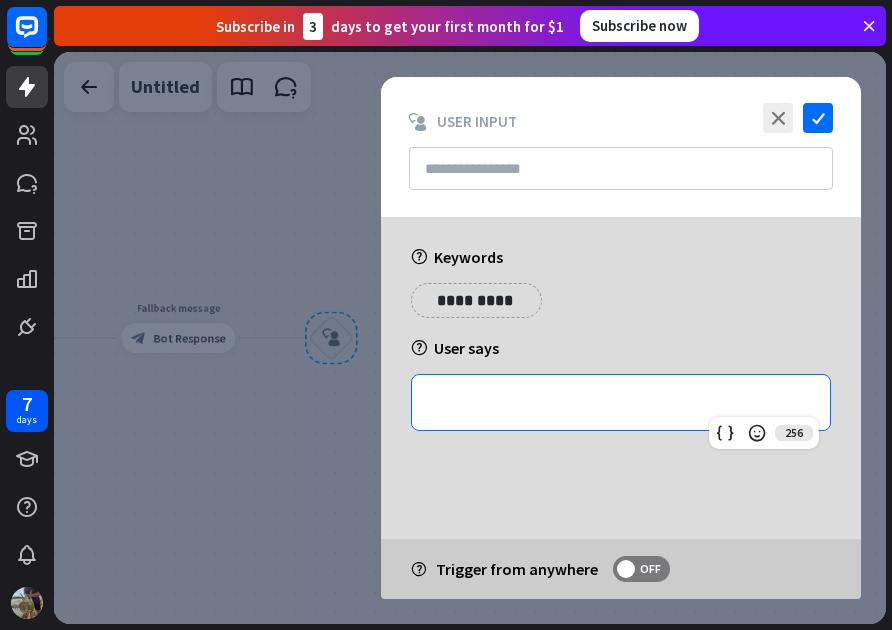 click on "**********" at bounding box center (621, 402) 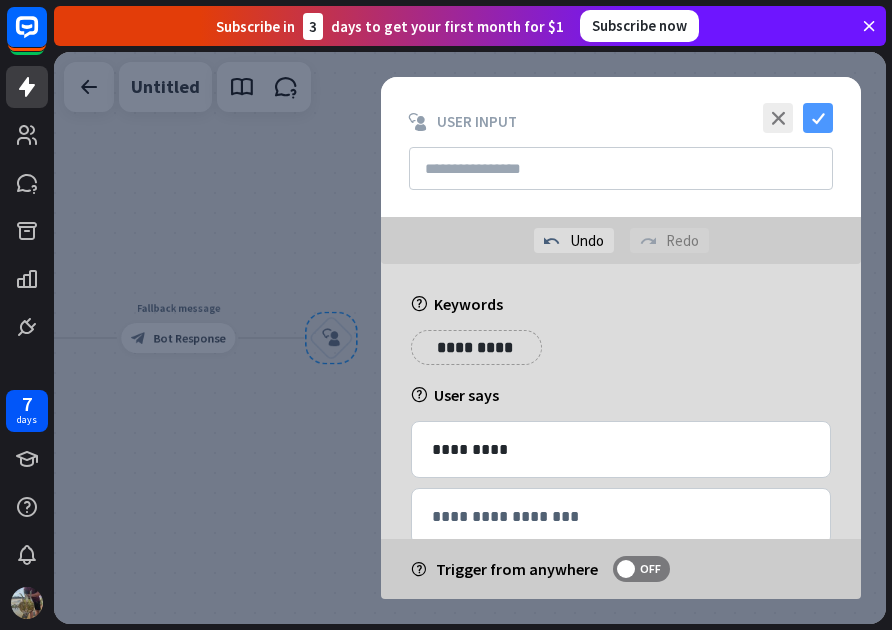 click on "check" at bounding box center (818, 118) 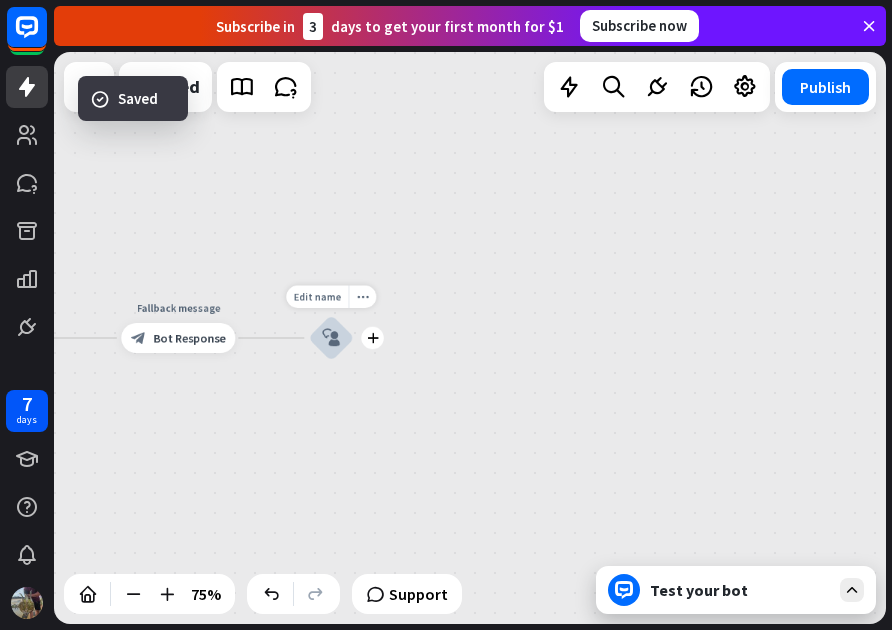 click on "plus" at bounding box center [372, 338] 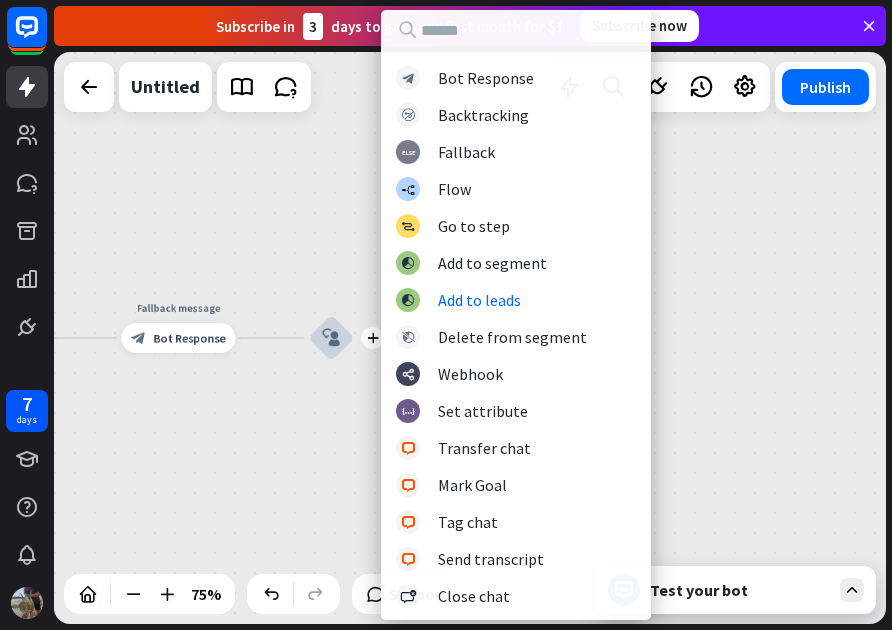 click on "home_2   Start point                 Welcome message   block_bot_response   Bot Response                     AI Assist                   block_fallback   Default fallback                 Fallback message   block_bot_response   Bot Response               plus     block_user_input" at bounding box center [470, 338] 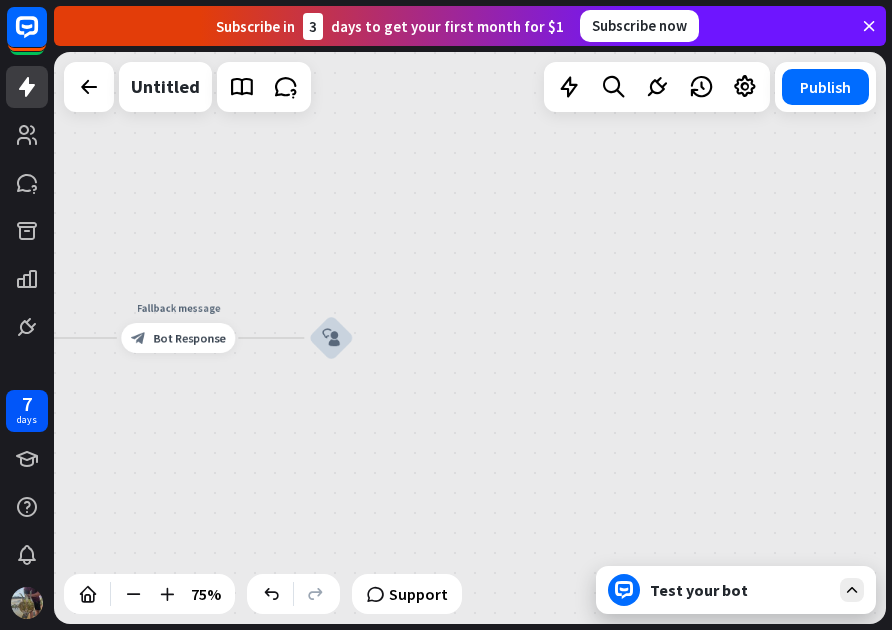 click on "home_2   Start point                 Welcome message   block_bot_response   Bot Response                     AI Assist                   block_fallback   Default fallback                 Fallback message   block_bot_response   Bot Response                   block_user_input" at bounding box center [470, 338] 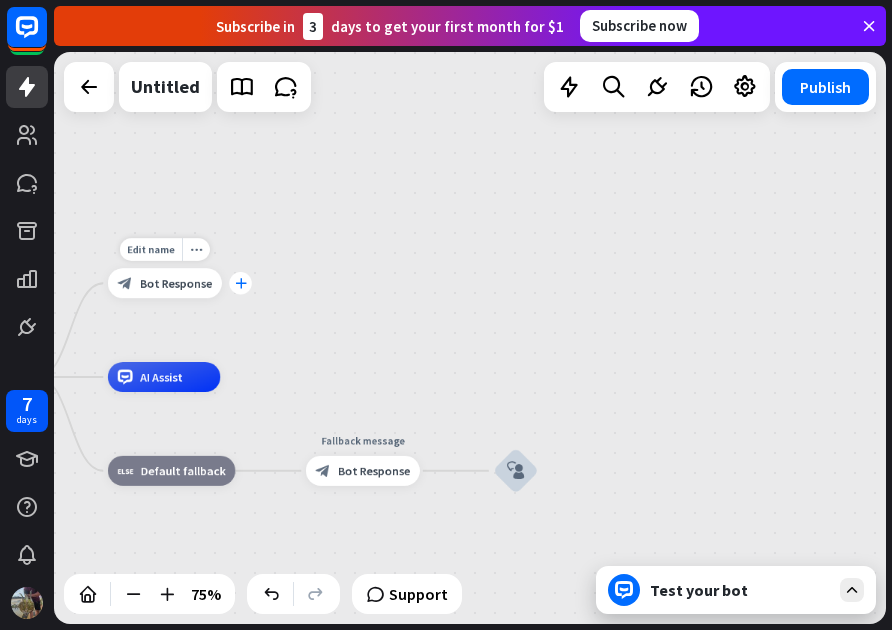 click on "plus" at bounding box center [240, 283] 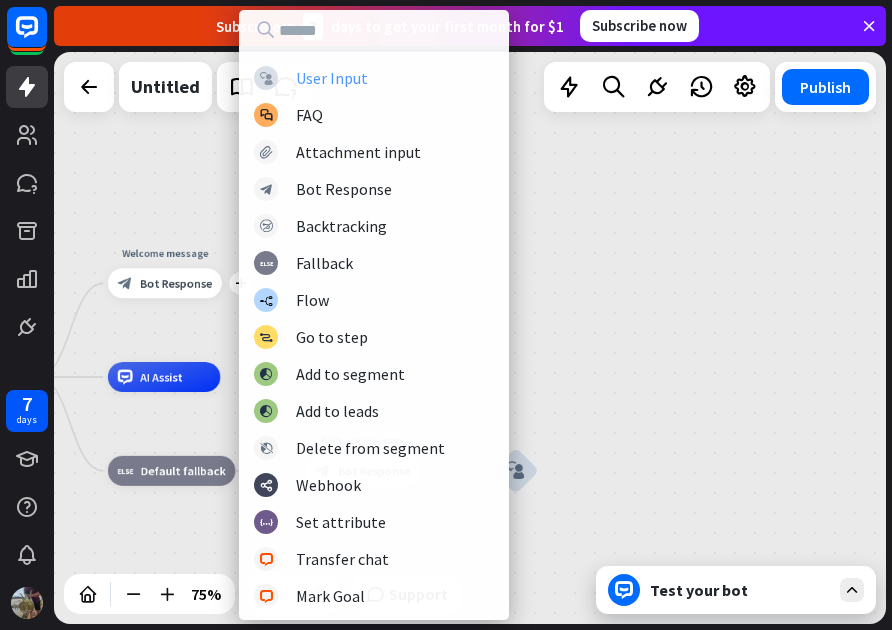 click on "User Input" at bounding box center (332, 78) 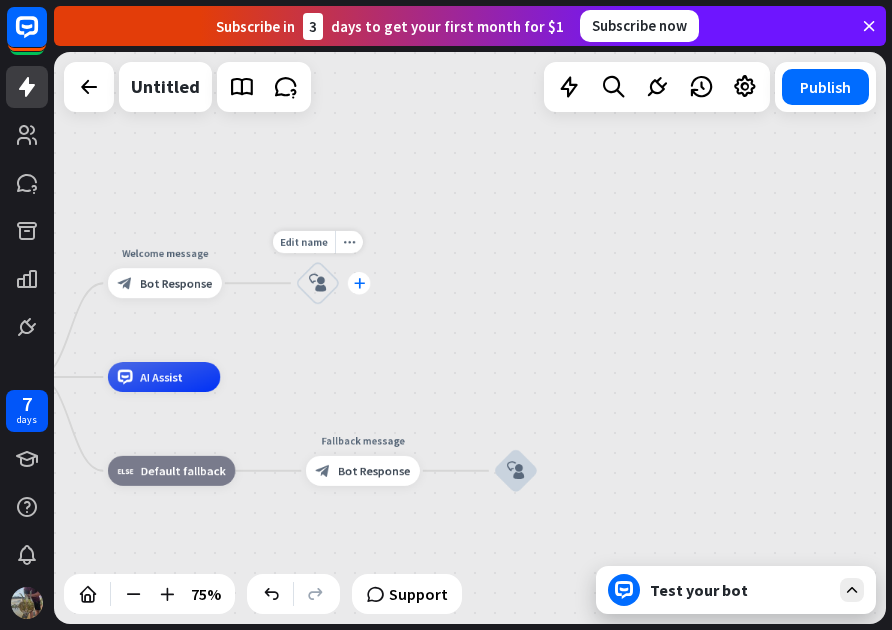 click on "plus" at bounding box center (358, 283) 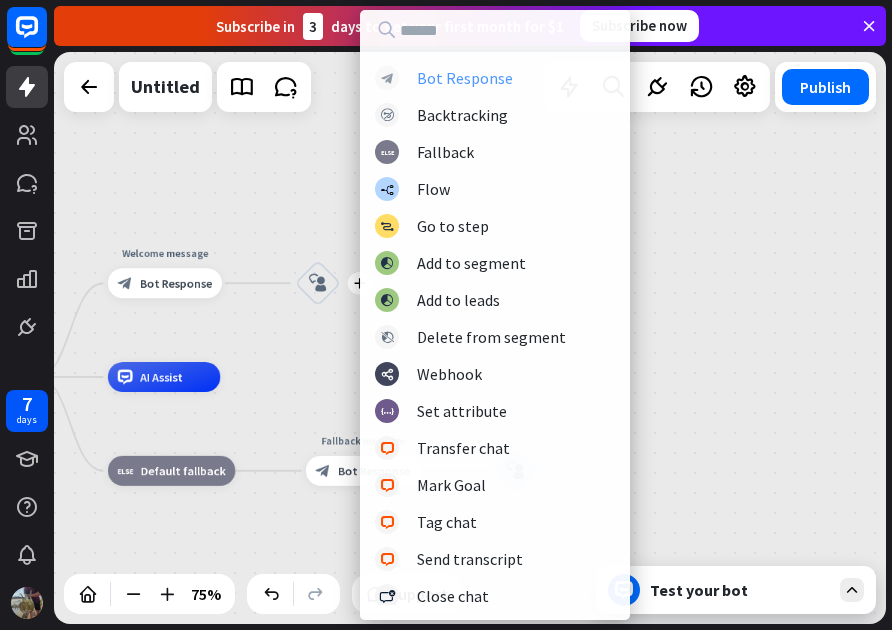 click on "Bot Response" at bounding box center [465, 78] 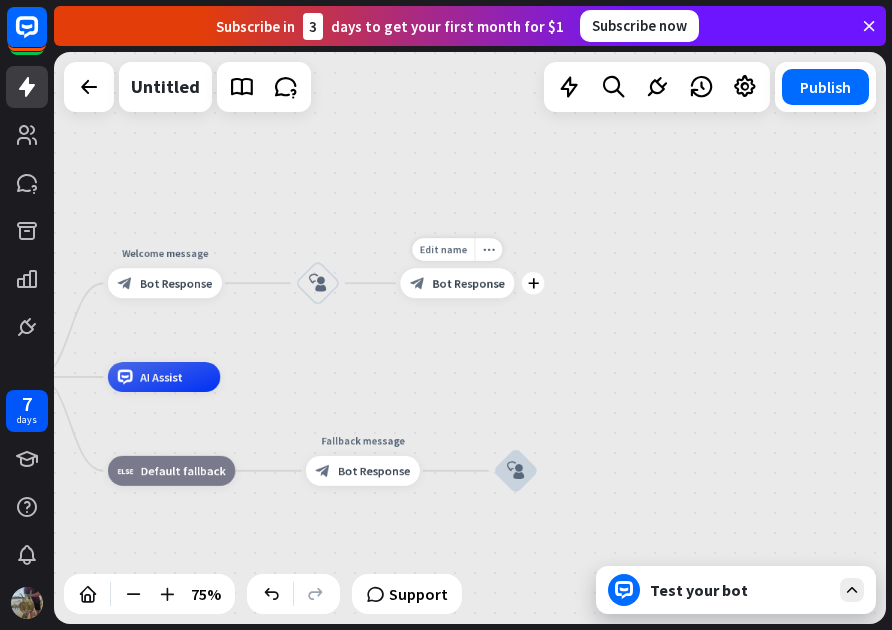 click on "Edit name   more_horiz         plus     block_bot_response   Bot Response" at bounding box center (457, 283) 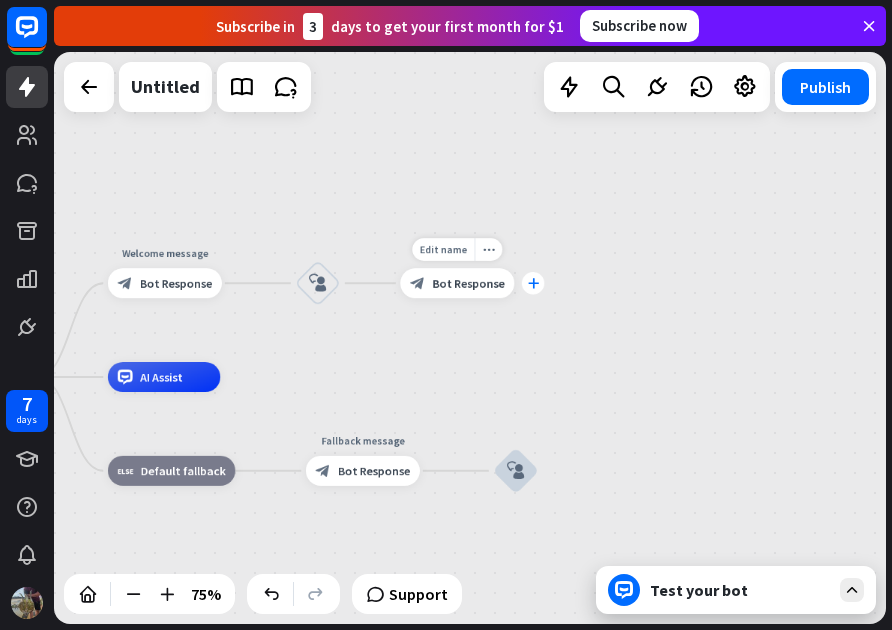 click on "plus" at bounding box center [532, 283] 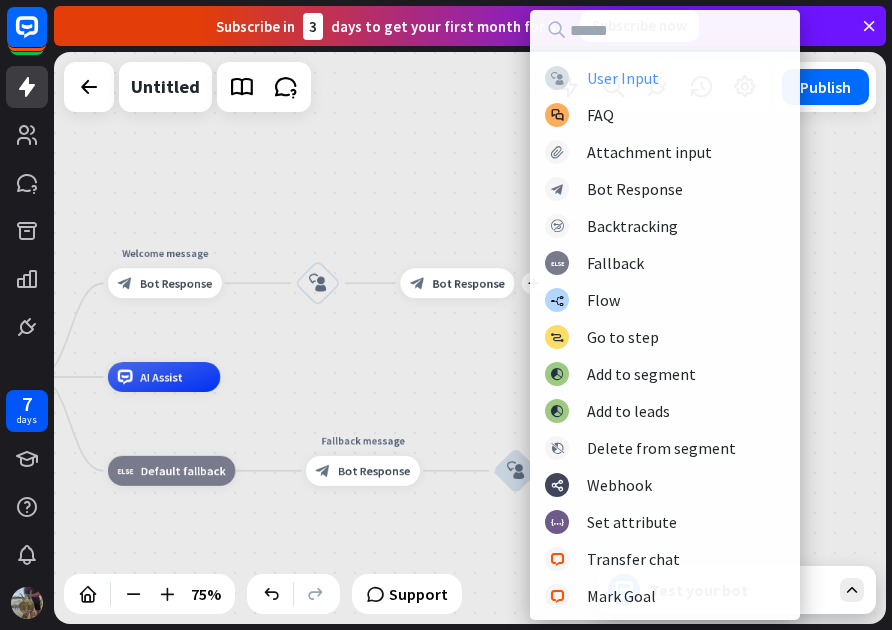 click on "User Input" at bounding box center (623, 78) 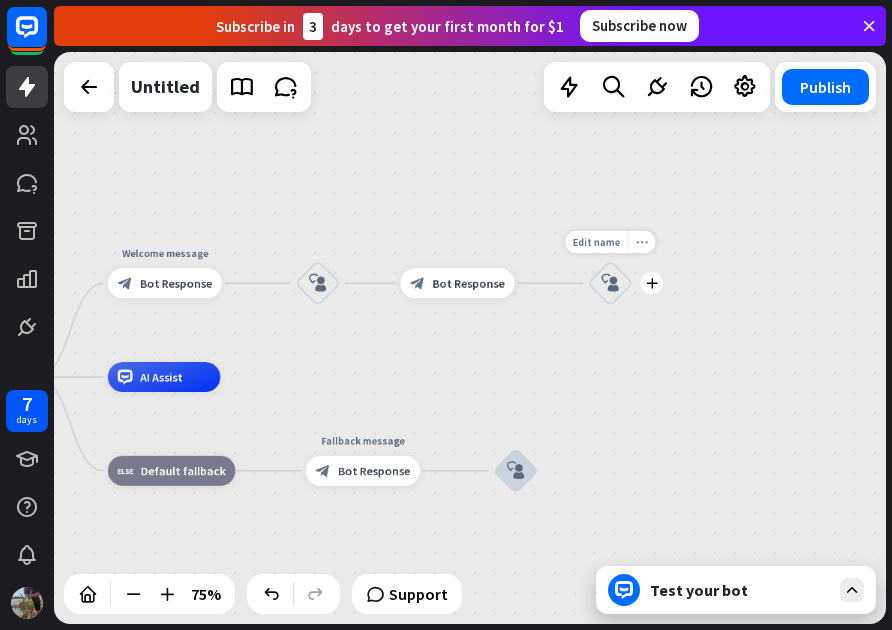 click on "more_horiz" at bounding box center [642, 242] 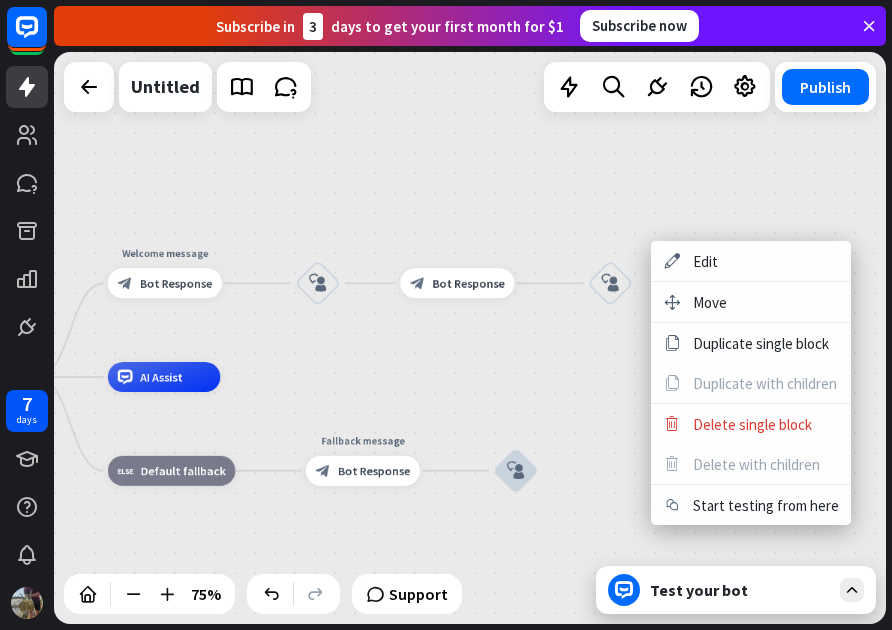 click on "home_2   Start point                 Welcome message   block_bot_response   Bot Response                   block_user_input                   block_bot_response   Bot Response                   block_user_input                     AI Assist                   block_fallback   Default fallback                 Fallback message   block_bot_response   Bot Response                   block_user_input" at bounding box center [470, 338] 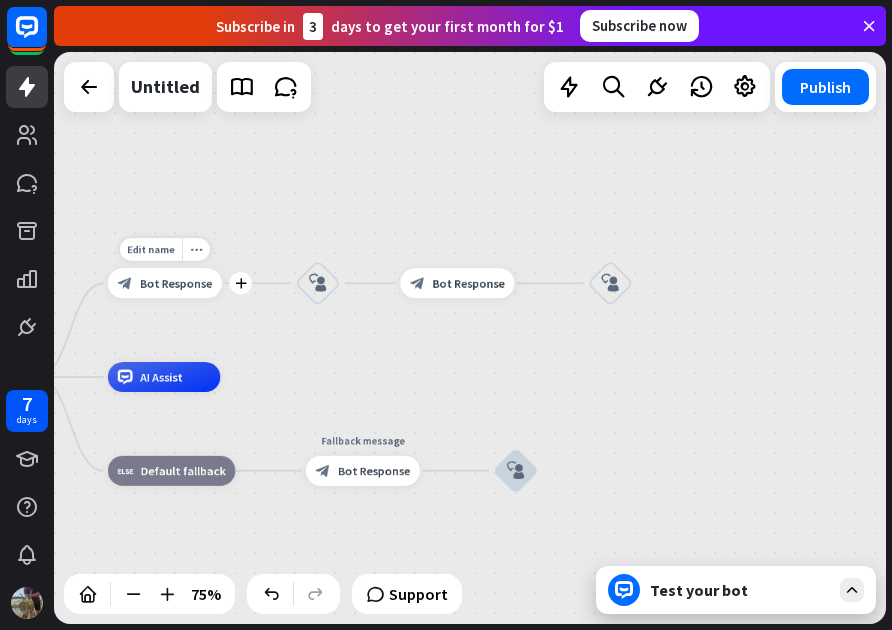 click on "block_bot_response   Bot Response" at bounding box center [165, 283] 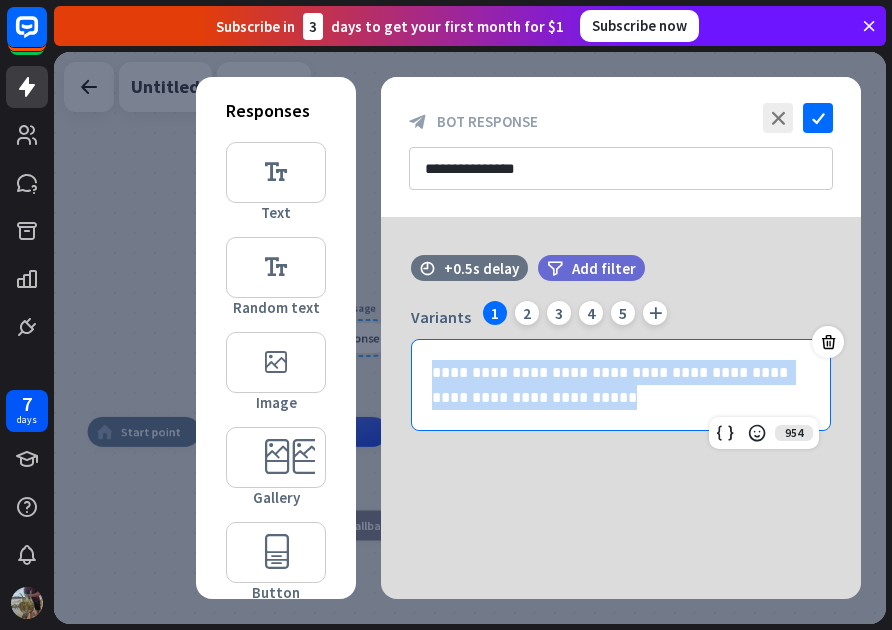 drag, startPoint x: 573, startPoint y: 403, endPoint x: 287, endPoint y: 318, distance: 298.36386 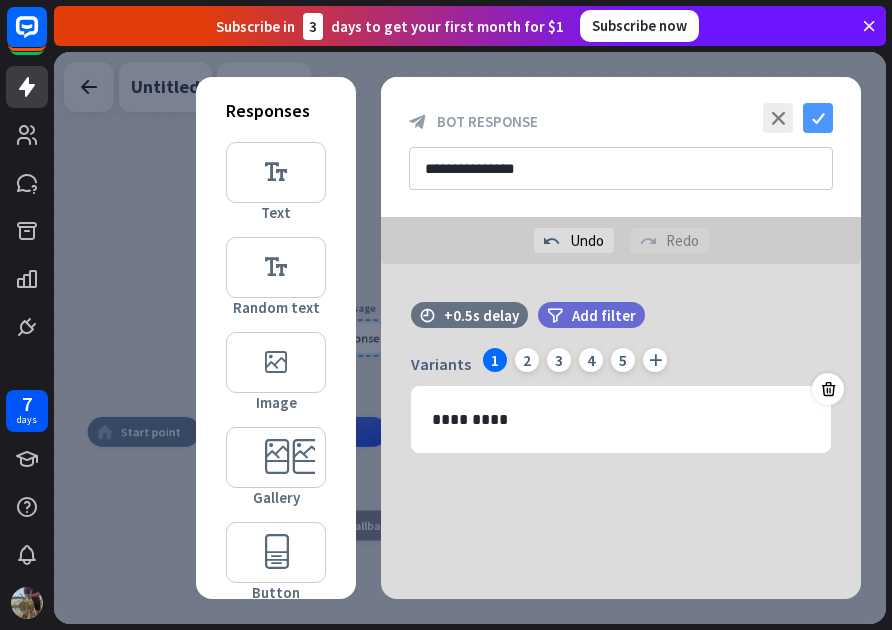 click on "check" at bounding box center (818, 118) 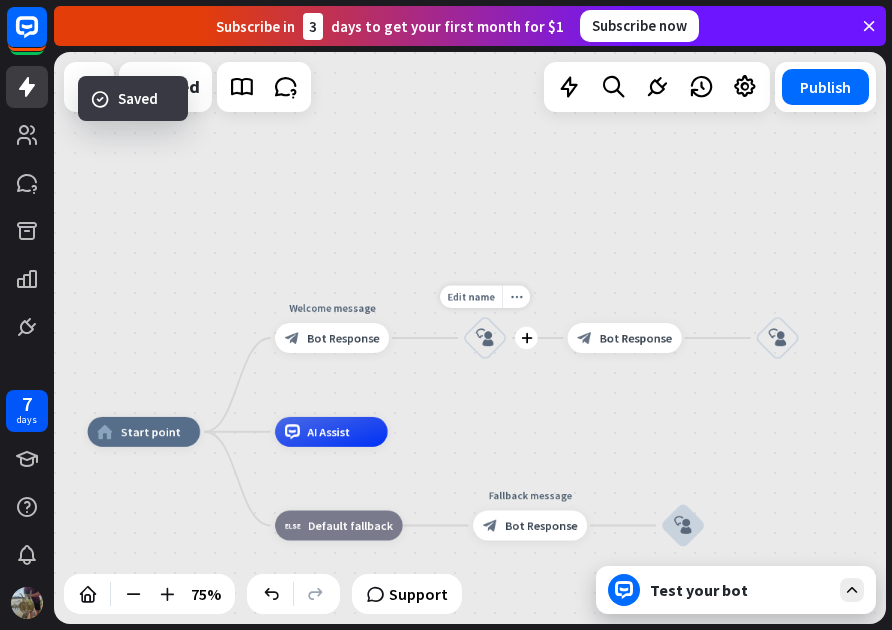 click on "block_user_input" at bounding box center (485, 338) 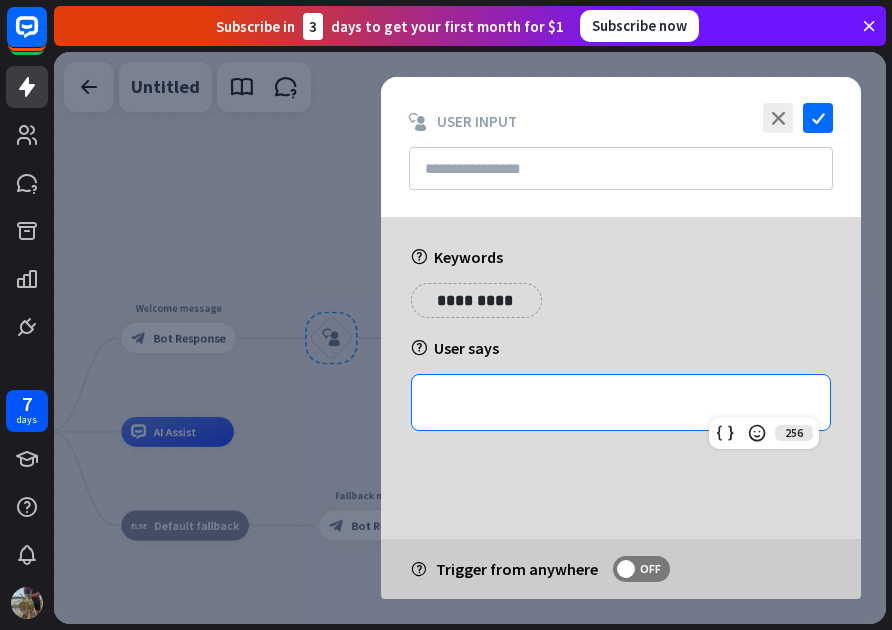 click on "**********" at bounding box center (621, 402) 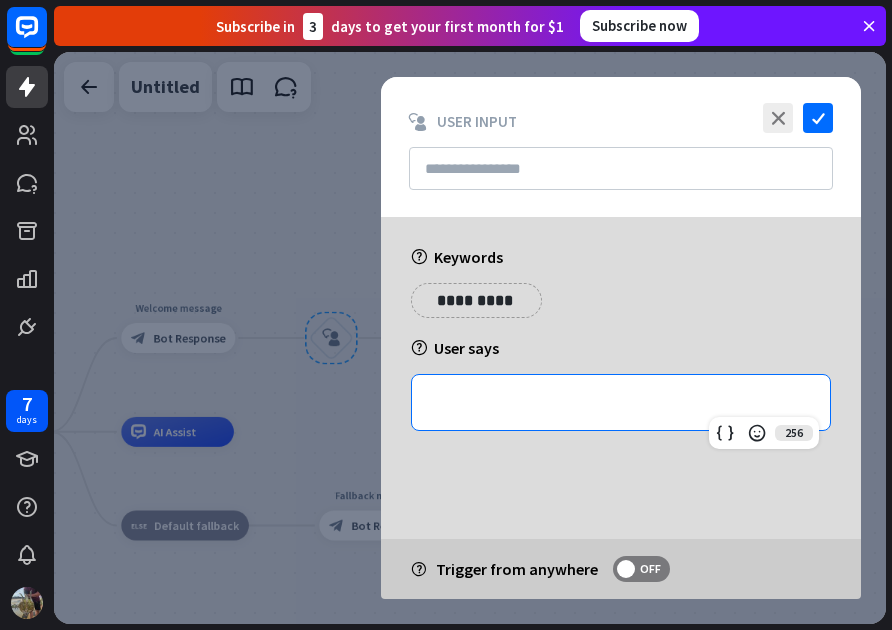type 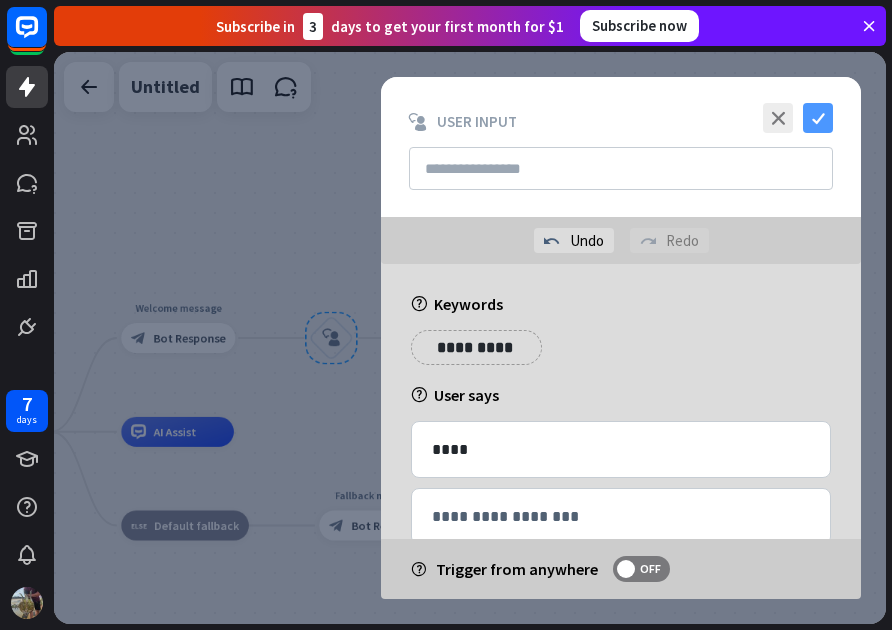 click on "check" at bounding box center (818, 118) 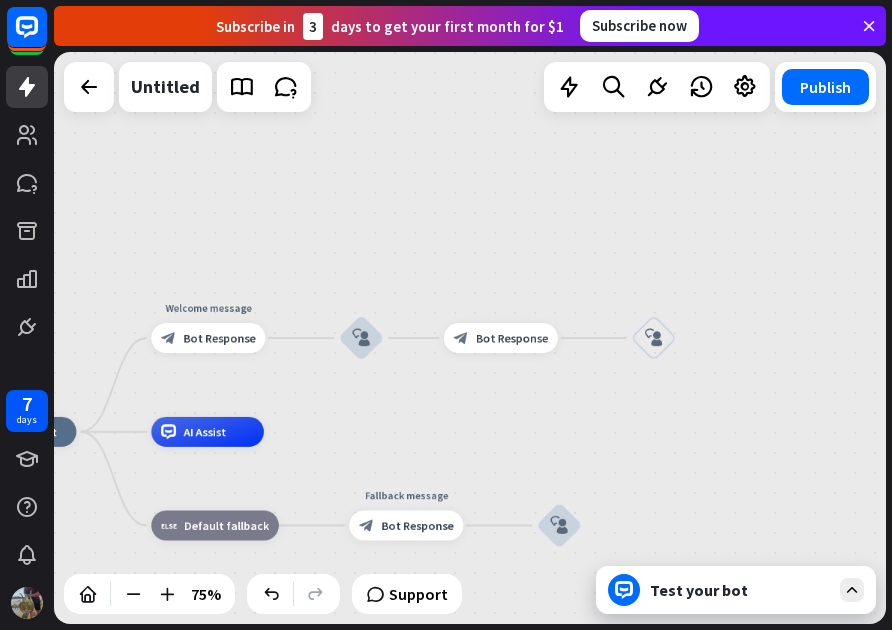 click on "Test your bot" at bounding box center (736, 590) 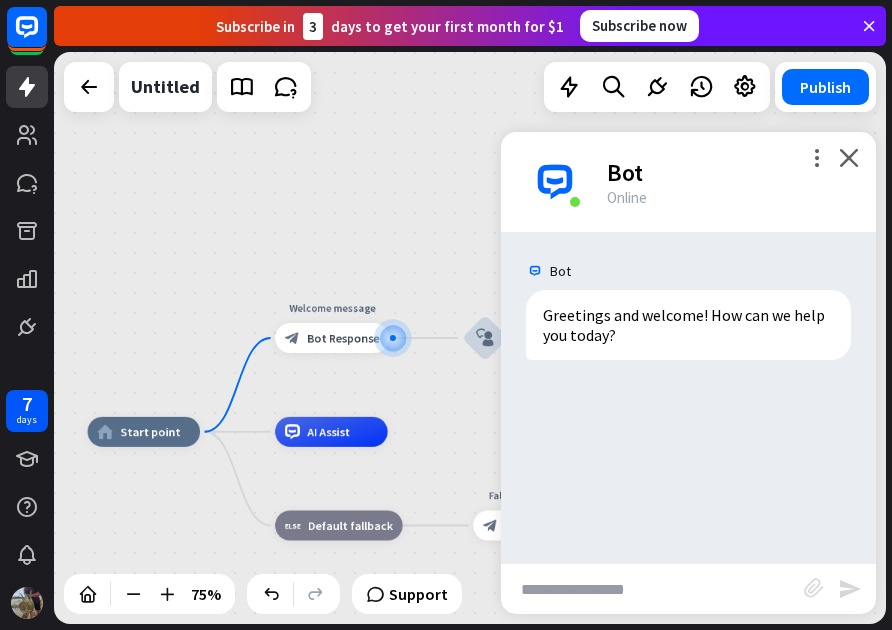 click at bounding box center (652, 589) 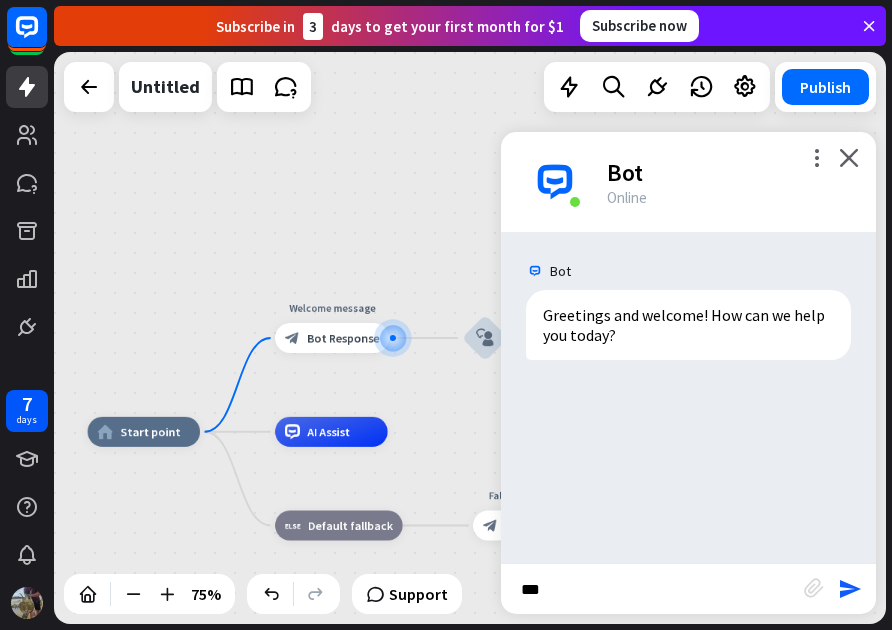 type on "****" 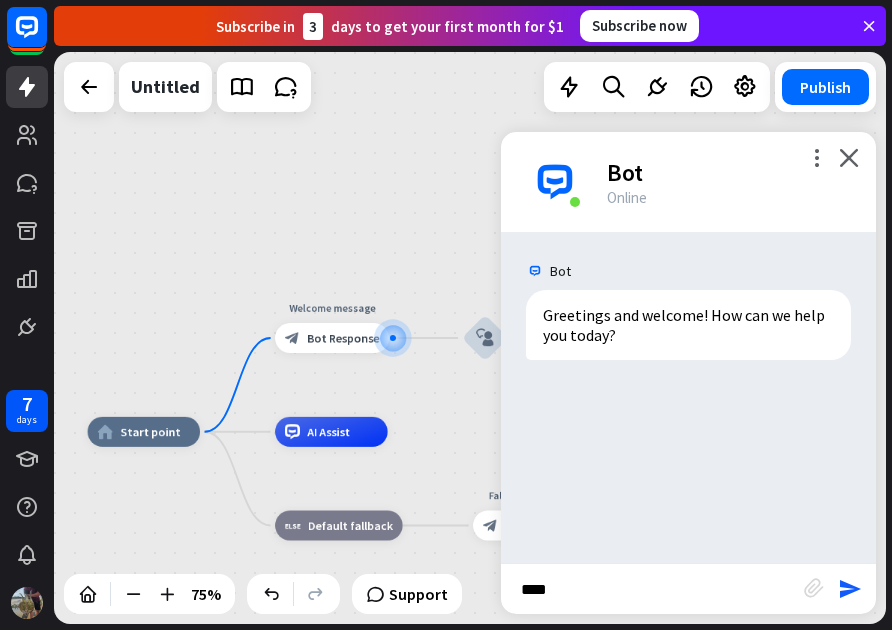 type 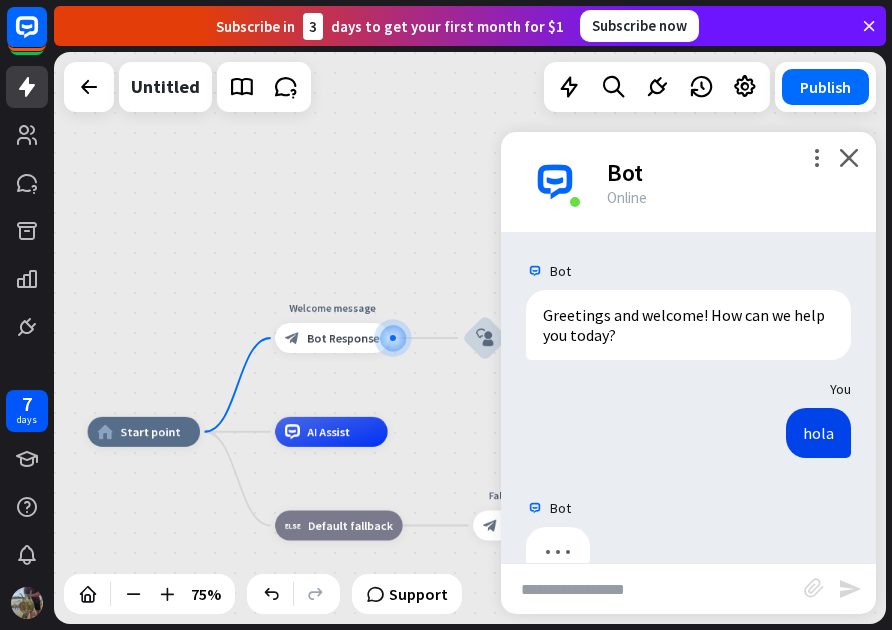 scroll, scrollTop: 0, scrollLeft: 0, axis: both 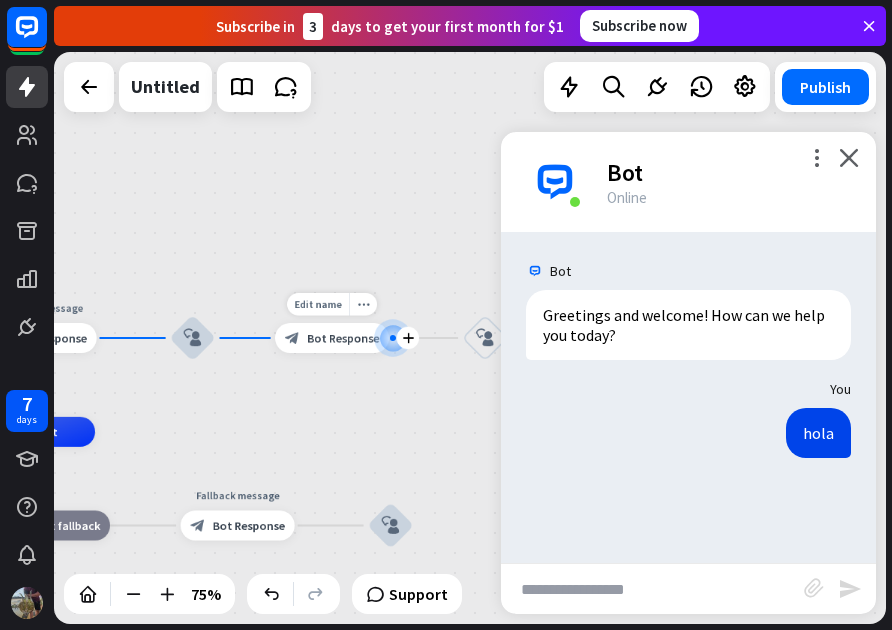 click at bounding box center [393, 338] 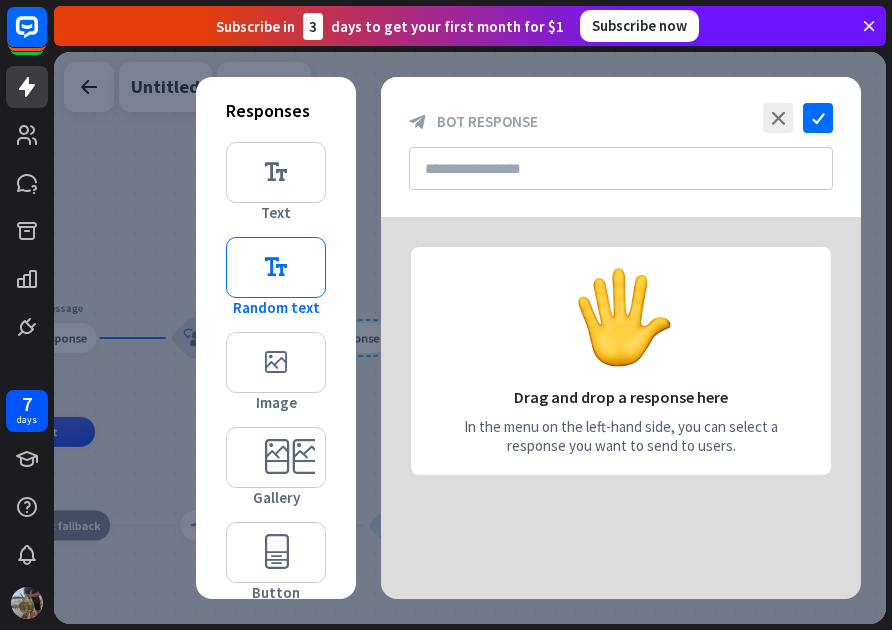 click on "editor_text" at bounding box center [276, 267] 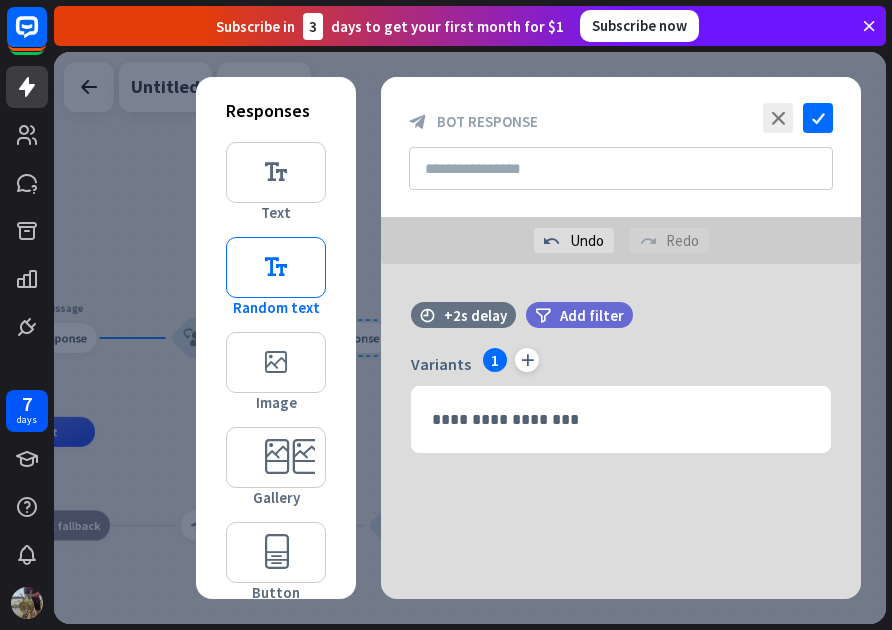 click on "editor_text" at bounding box center (276, 267) 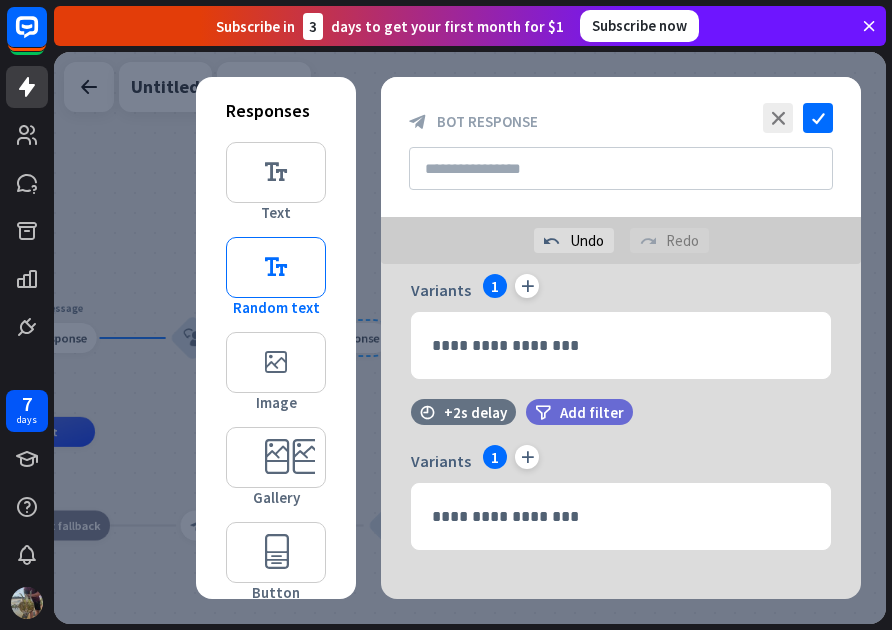 scroll, scrollTop: 93, scrollLeft: 0, axis: vertical 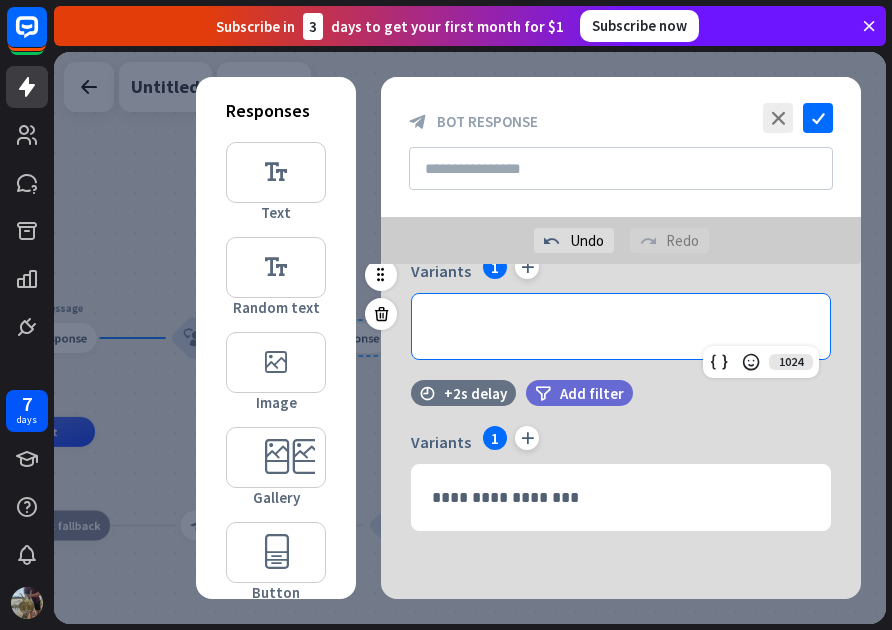 click on "**********" at bounding box center (621, 326) 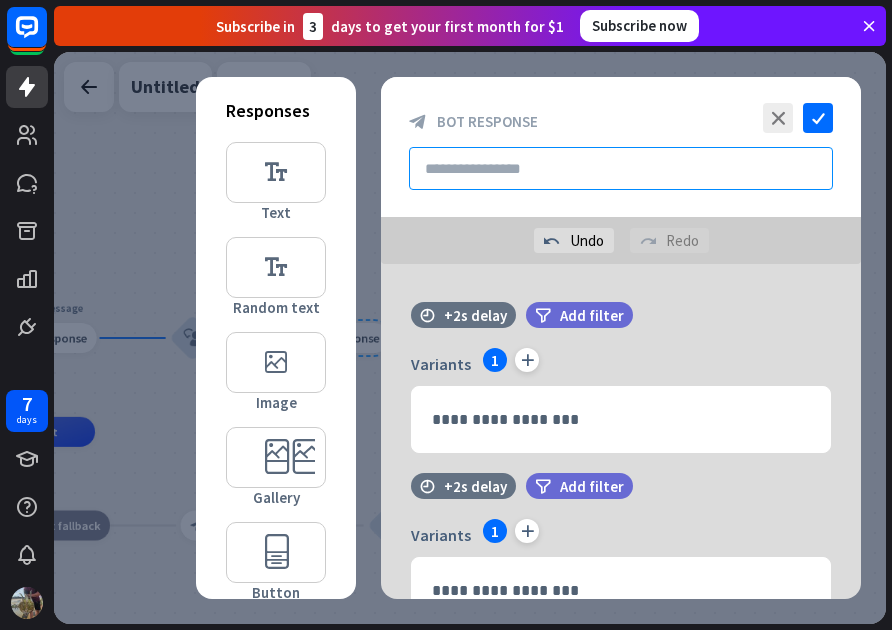 click at bounding box center [621, 168] 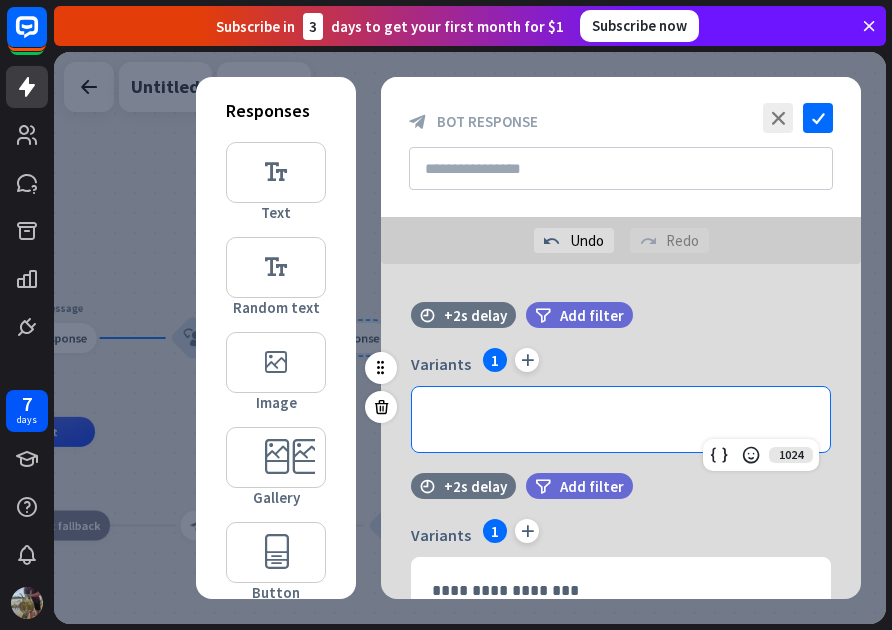 click on "**********" at bounding box center [621, 419] 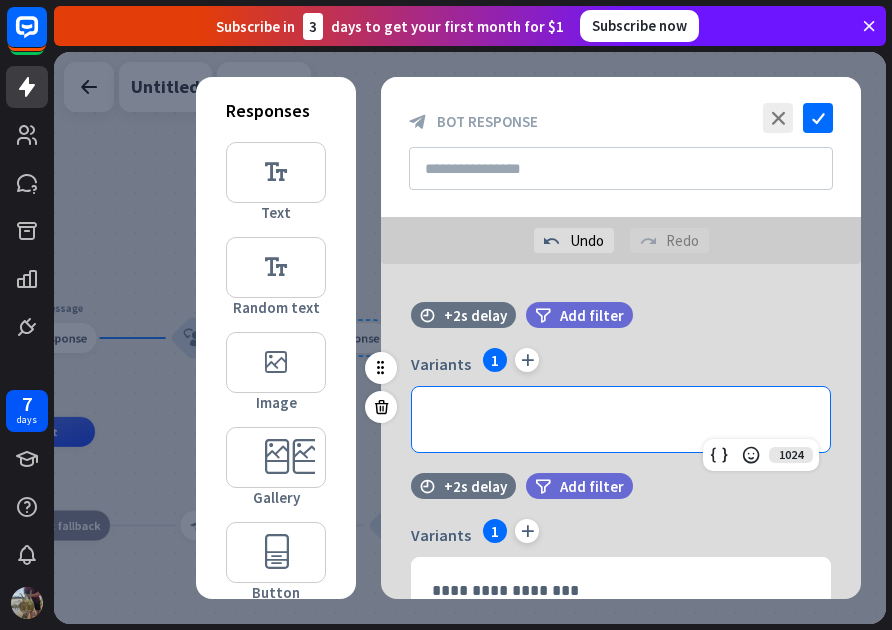 type 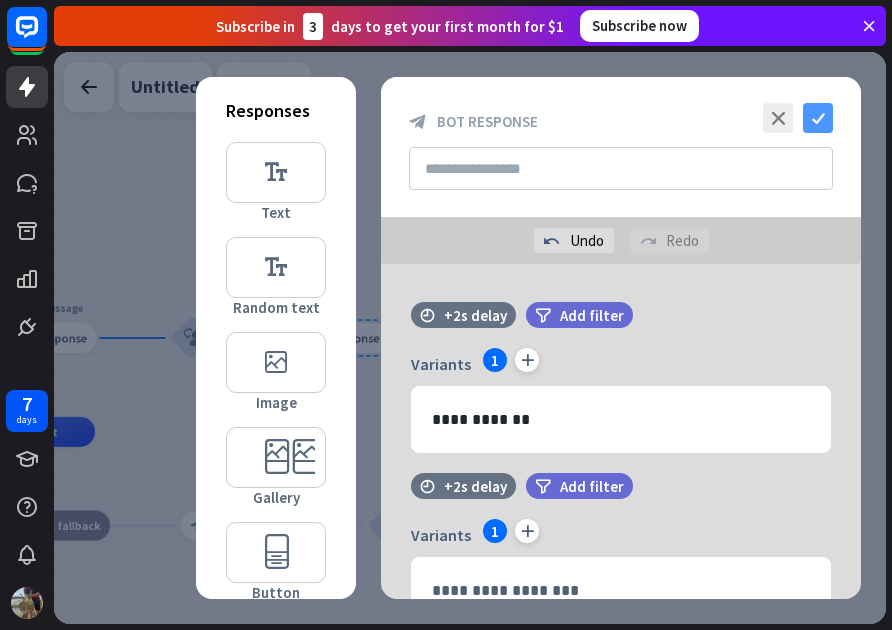 click on "check" at bounding box center (818, 118) 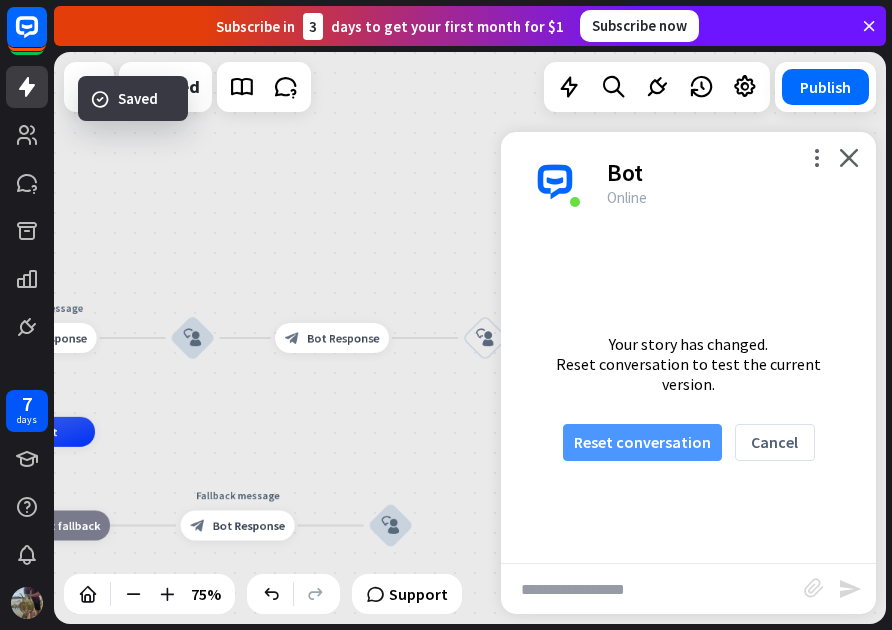 click on "Reset conversation" at bounding box center (642, 442) 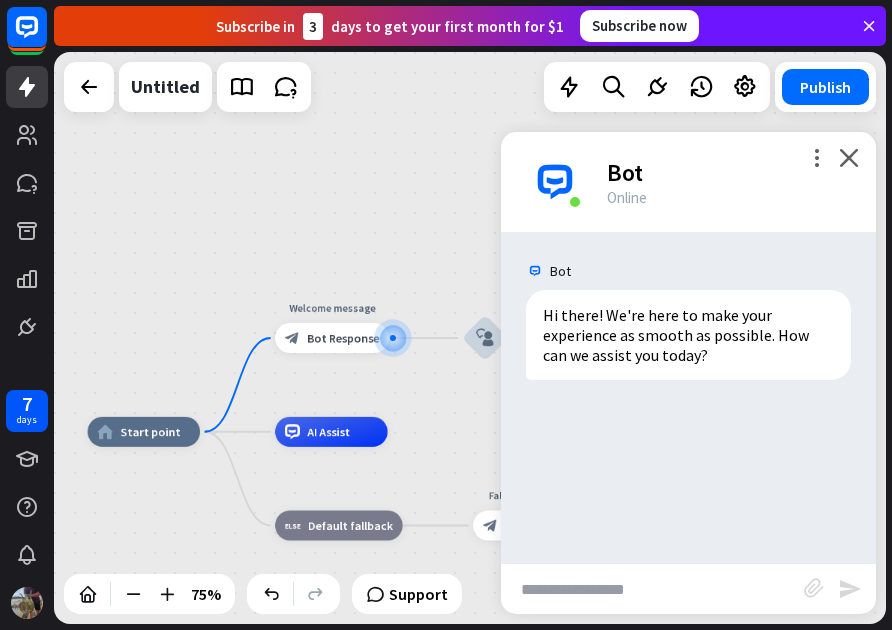 click at bounding box center [652, 589] 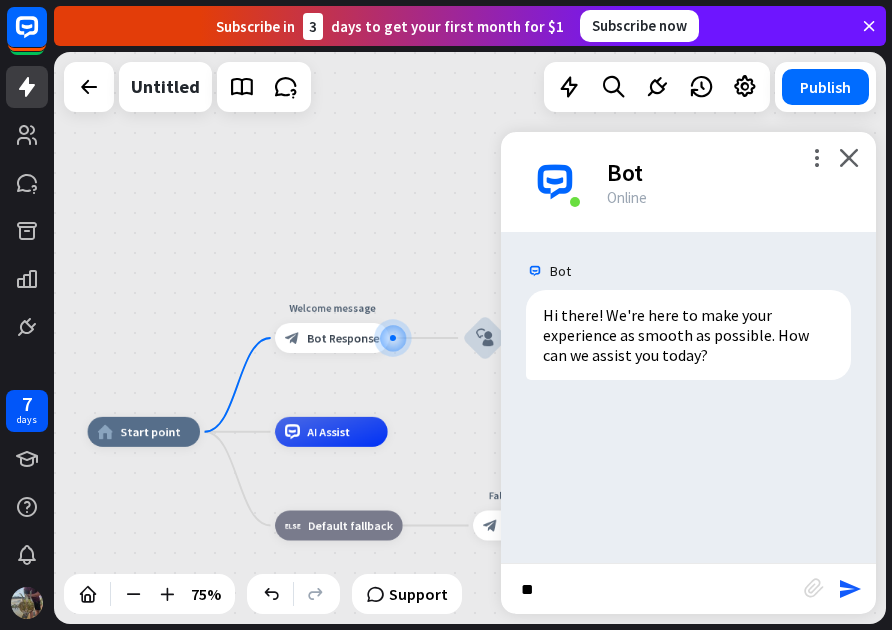 type on "***" 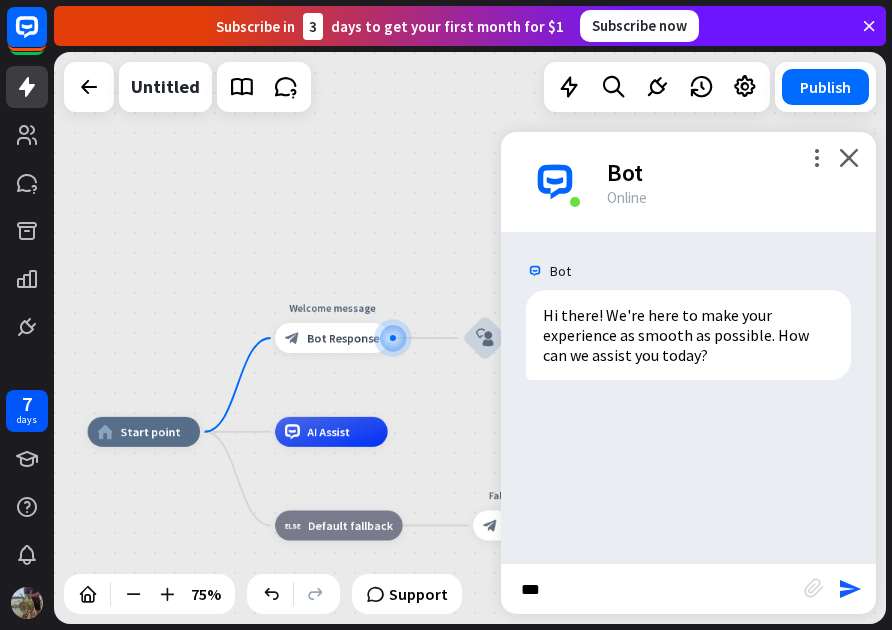 type 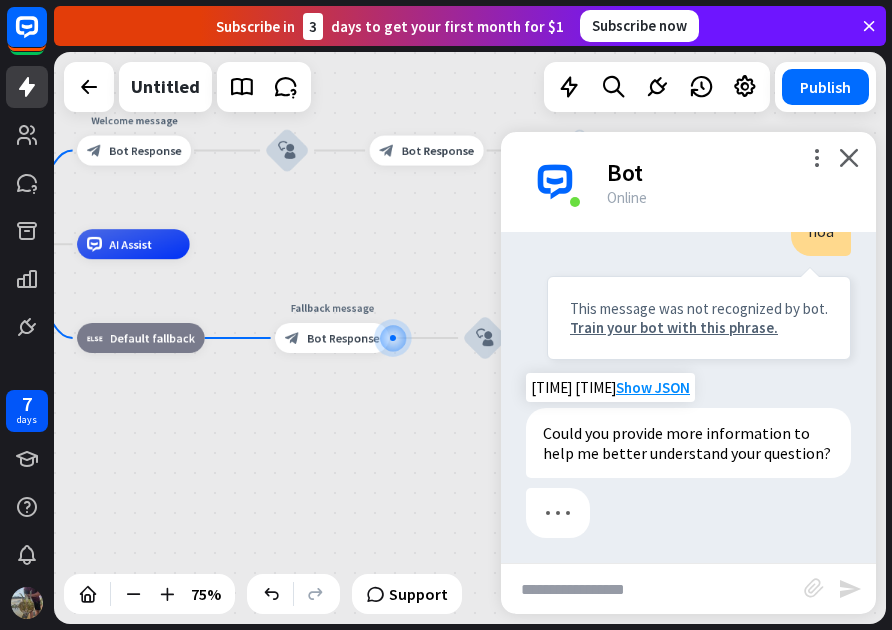 scroll, scrollTop: 246, scrollLeft: 0, axis: vertical 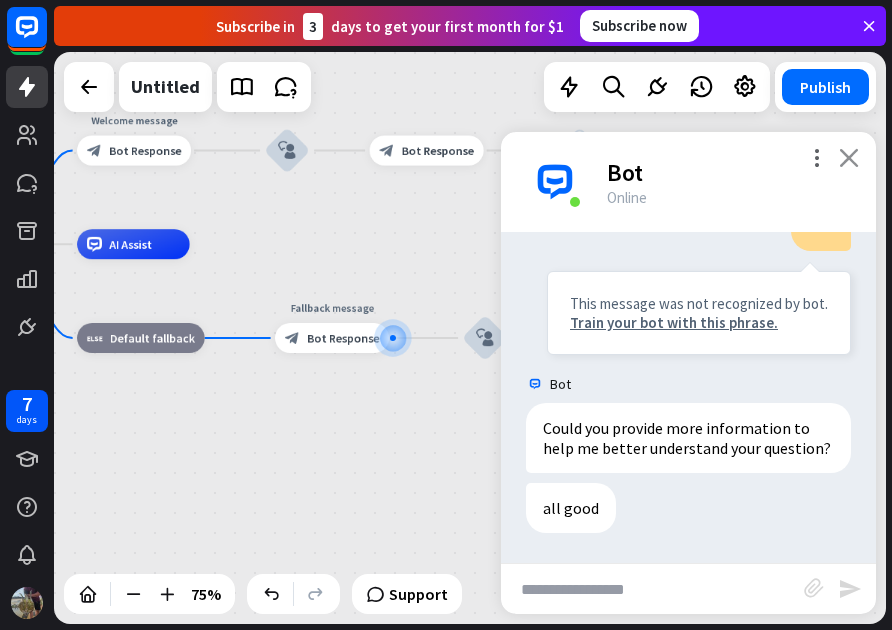 click on "close" at bounding box center (849, 157) 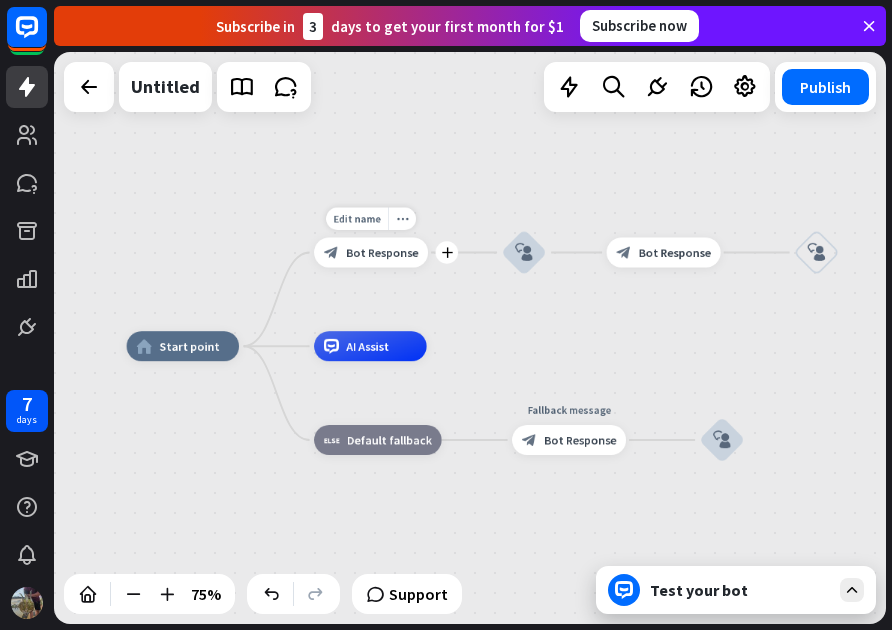 click on "Bot Response" at bounding box center (382, 252) 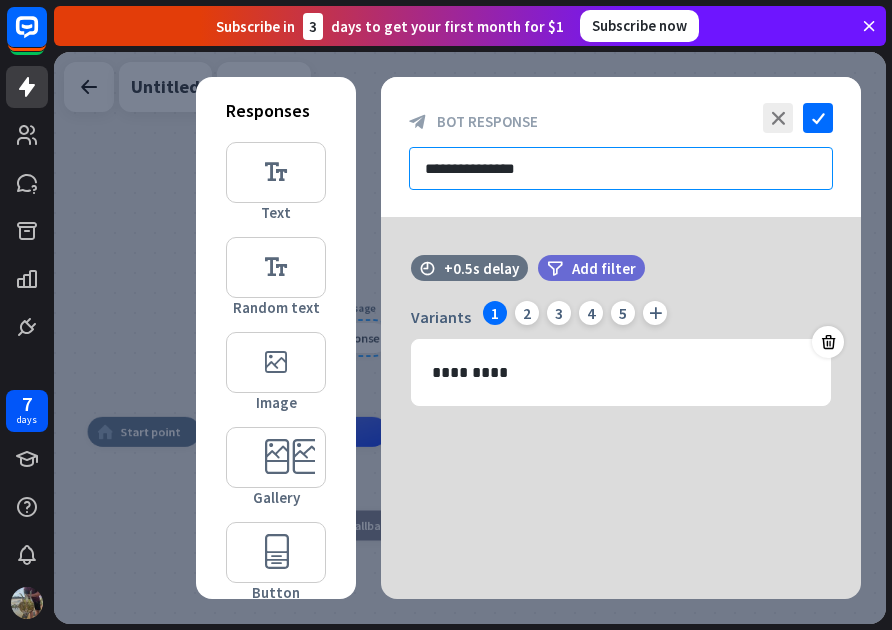 click on "**********" at bounding box center [621, 168] 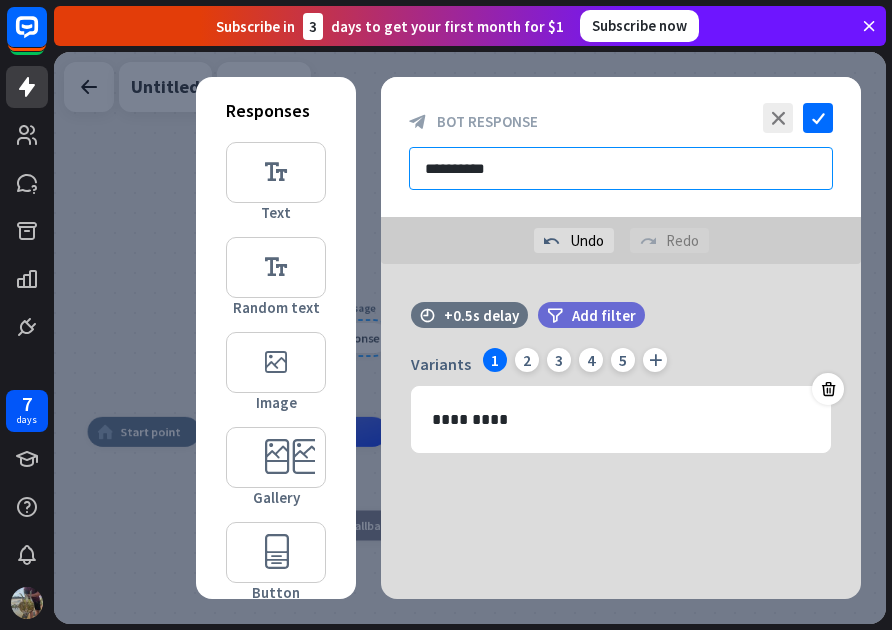 type on "**********" 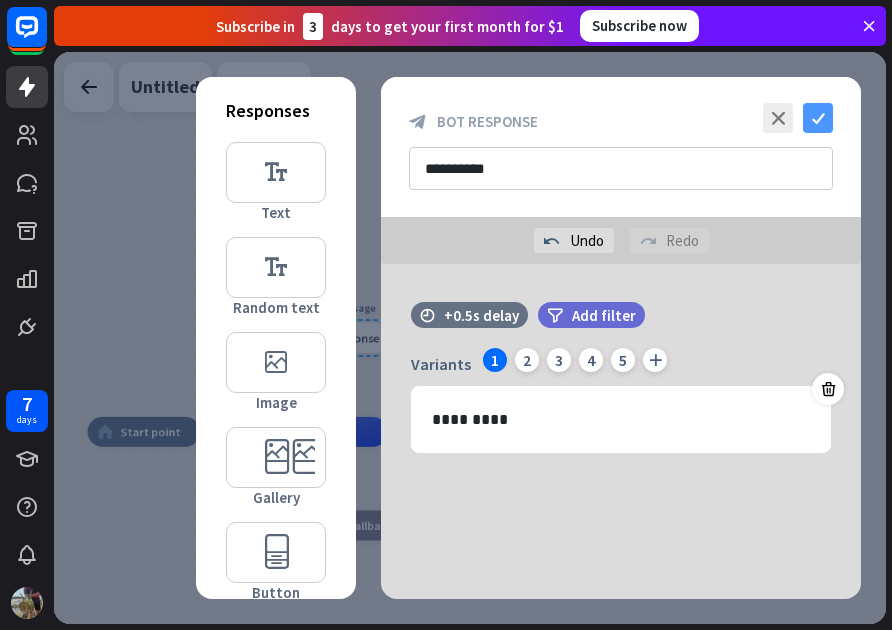 click on "check" at bounding box center (818, 118) 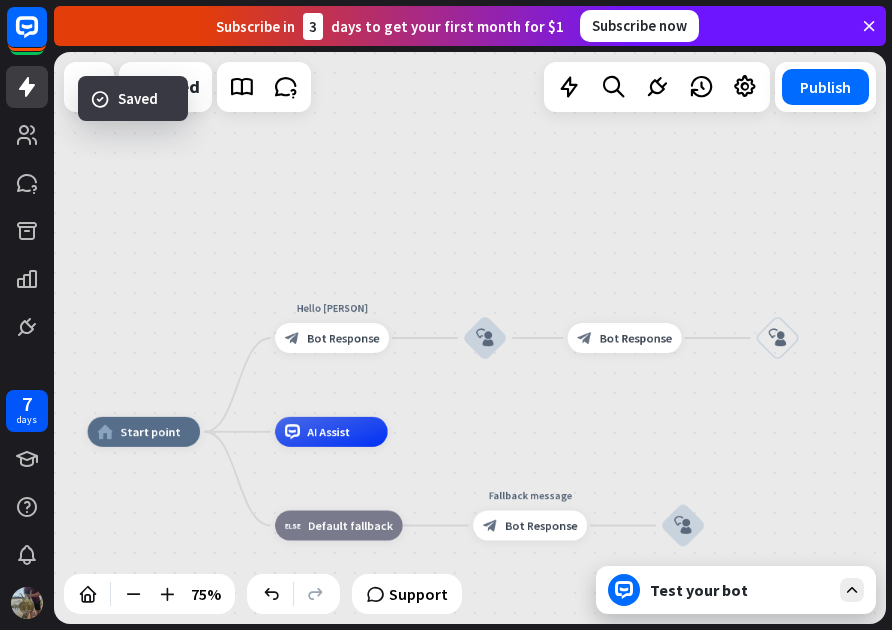 click on "Test your bot" at bounding box center (736, 590) 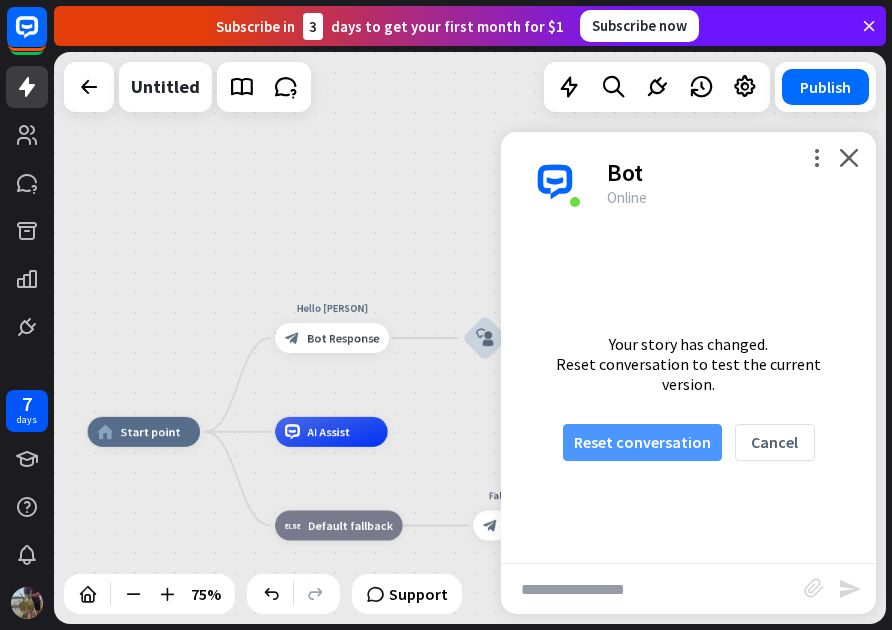 click on "Reset conversation" at bounding box center (642, 442) 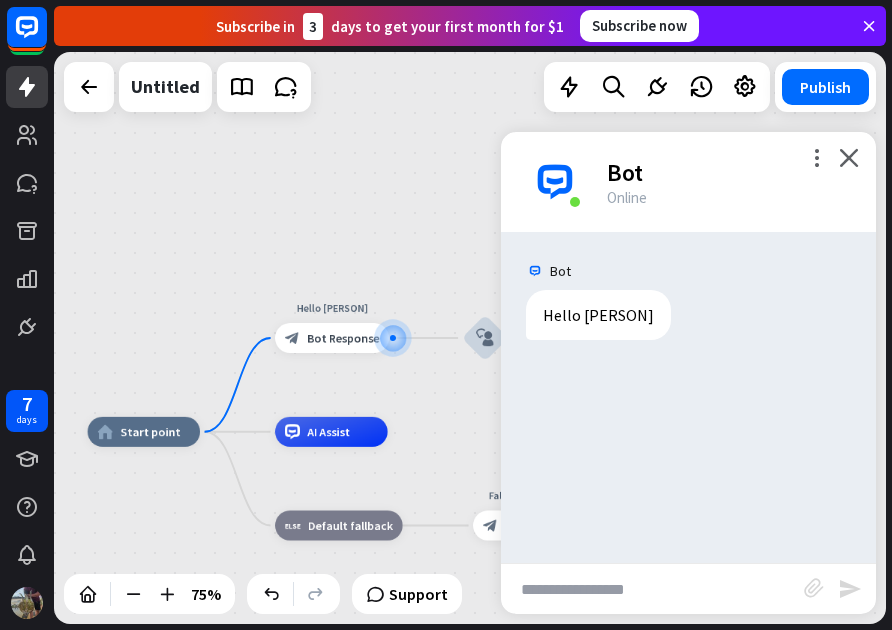 click at bounding box center (652, 589) 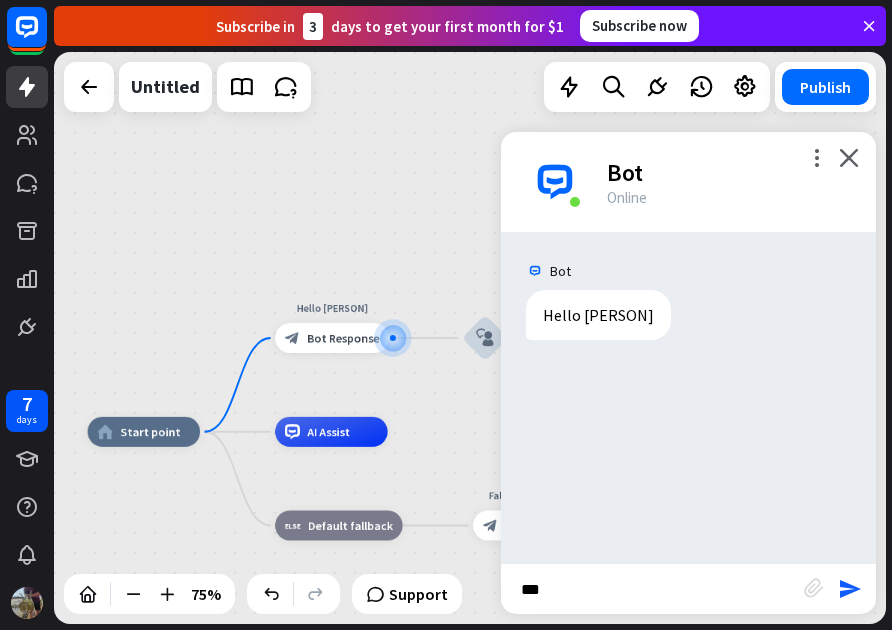 type on "****" 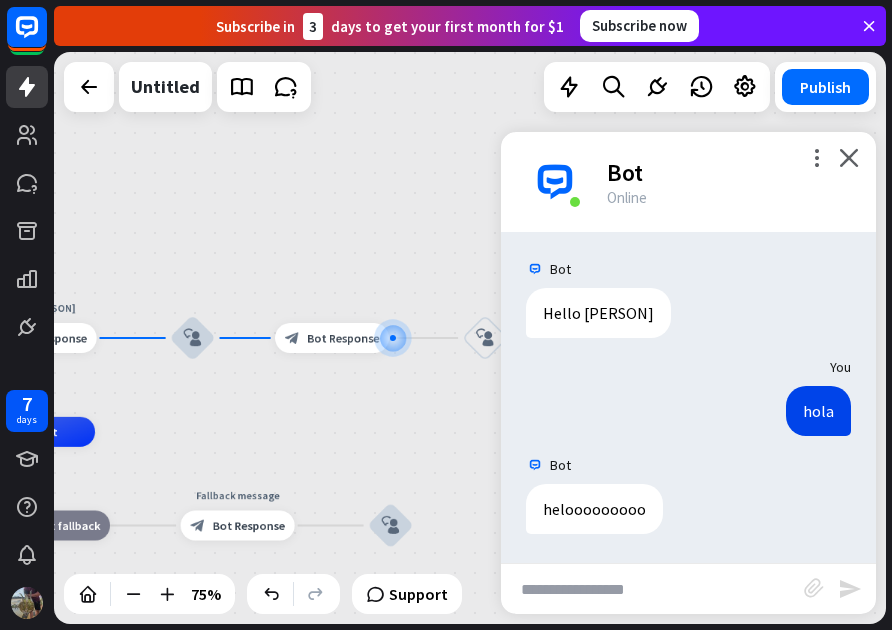 scroll, scrollTop: 2, scrollLeft: 0, axis: vertical 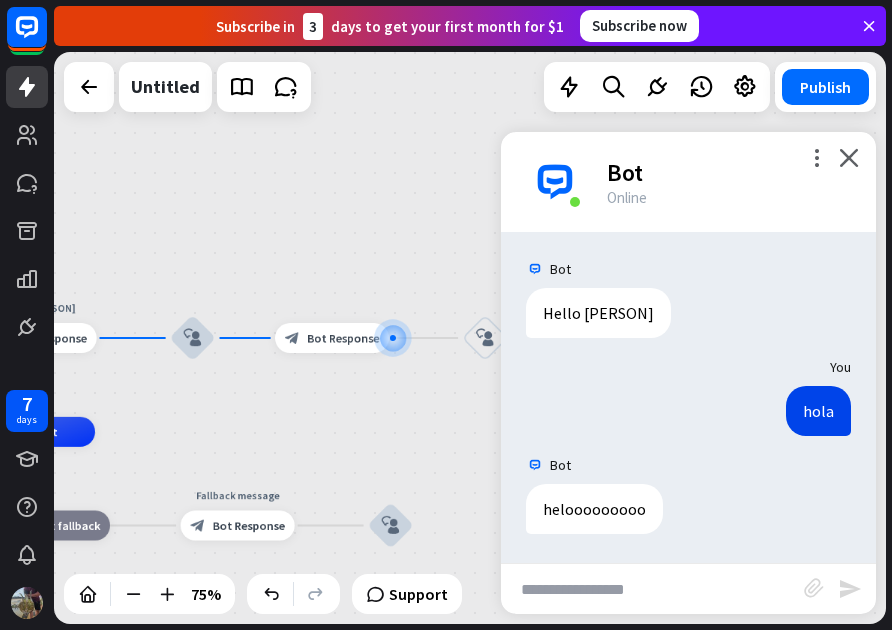 click at bounding box center [652, 589] 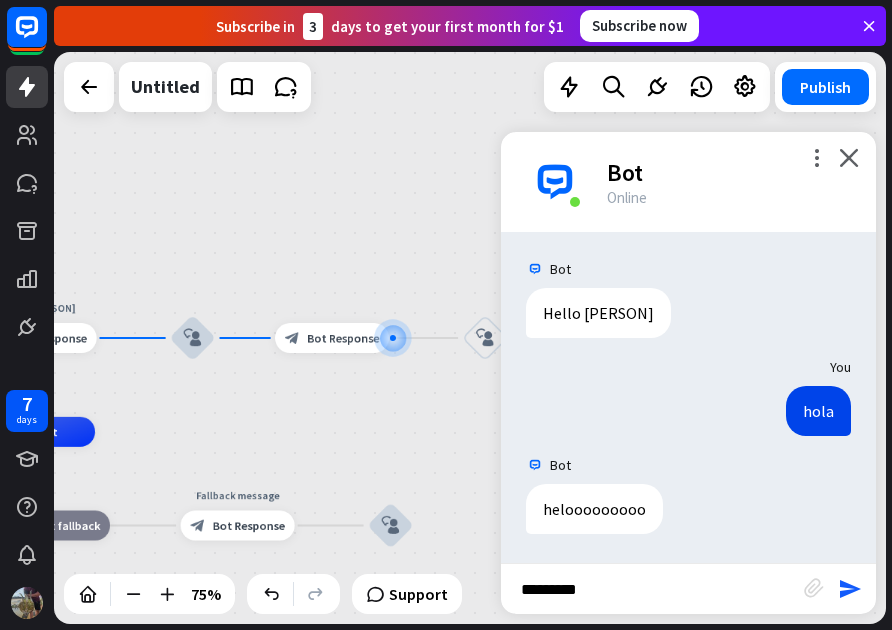 type on "**********" 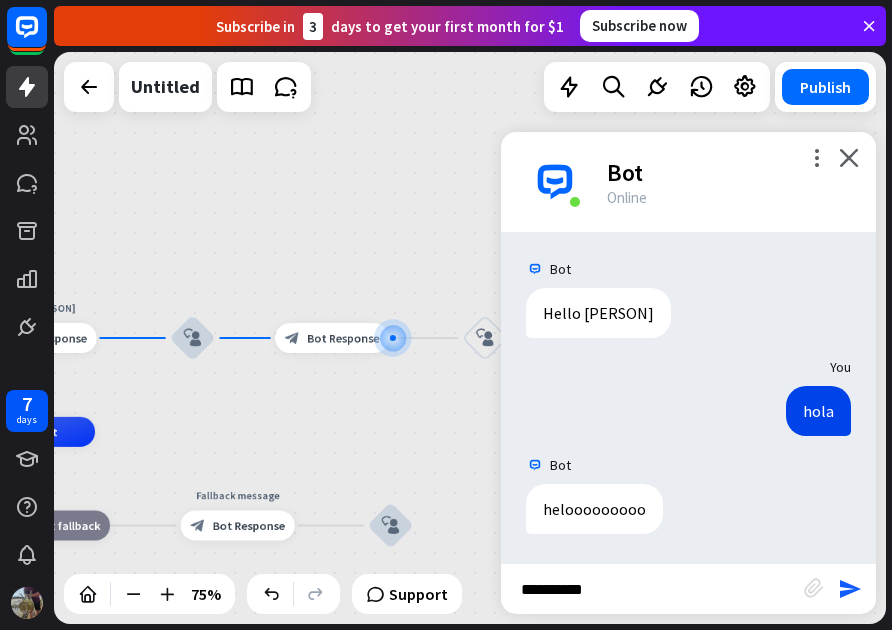 type 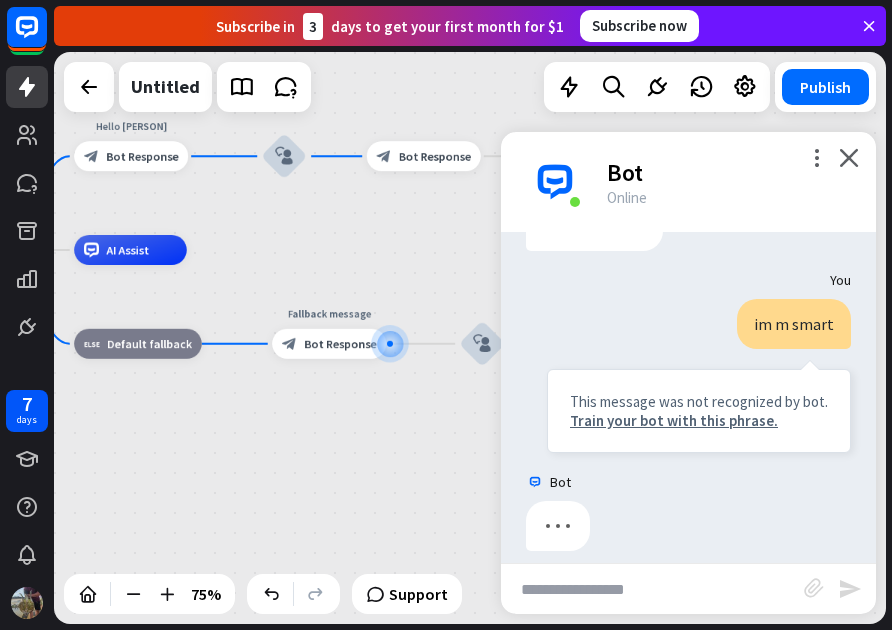 scroll, scrollTop: 302, scrollLeft: 0, axis: vertical 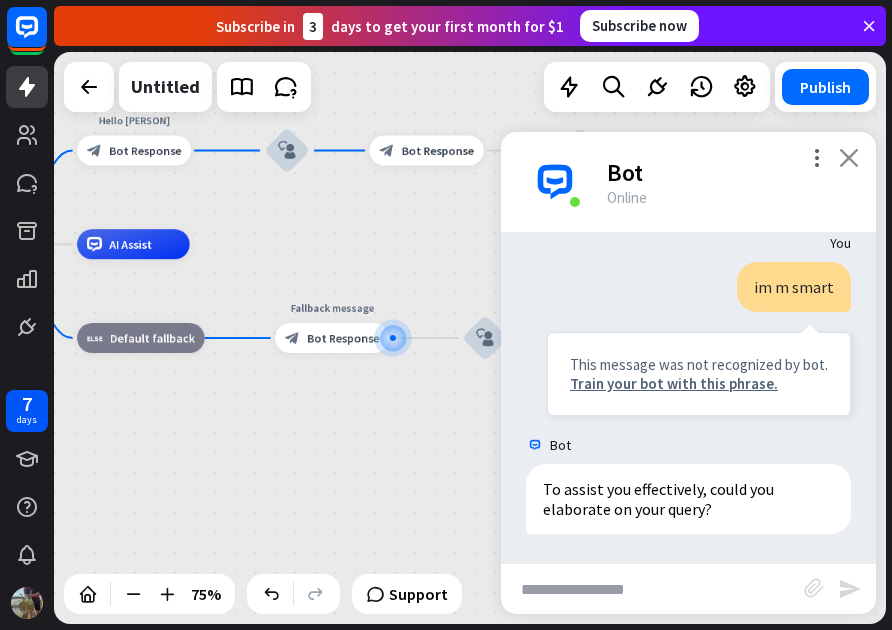 click on "close" at bounding box center [849, 157] 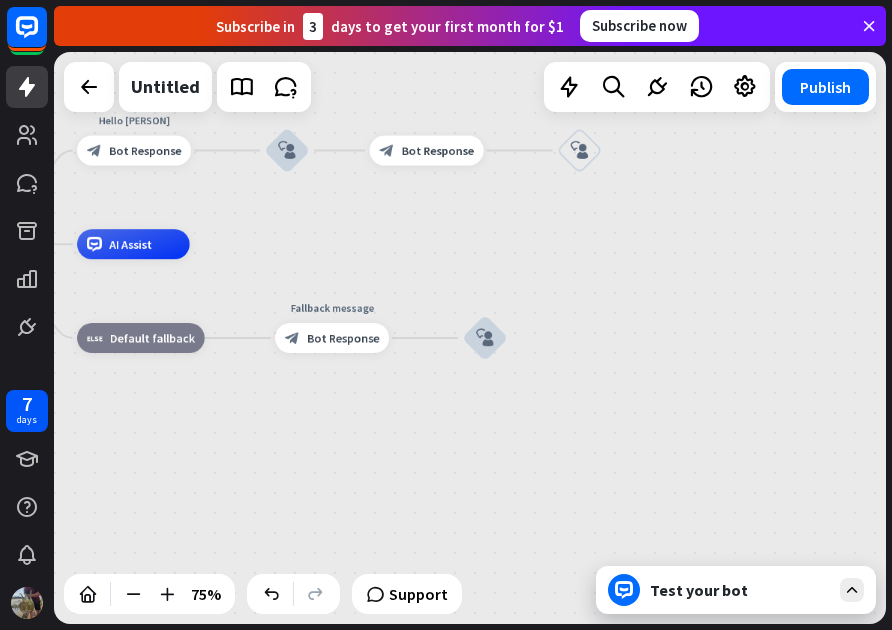 scroll, scrollTop: 382, scrollLeft: 0, axis: vertical 